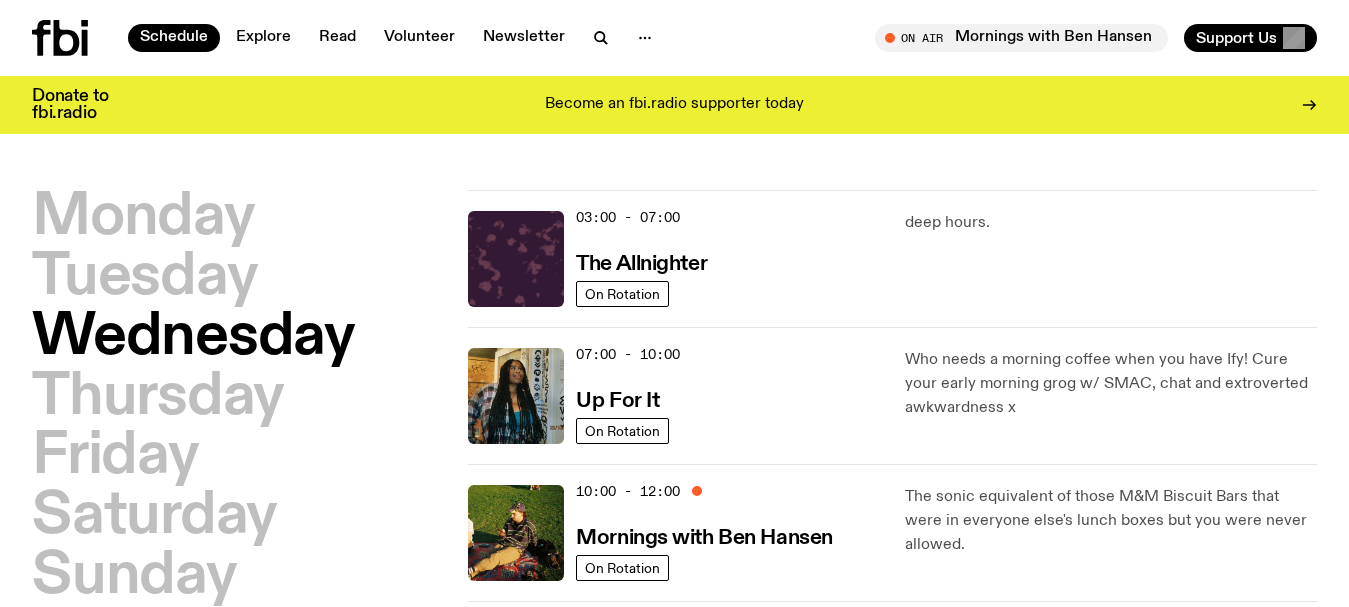 scroll, scrollTop: 0, scrollLeft: 0, axis: both 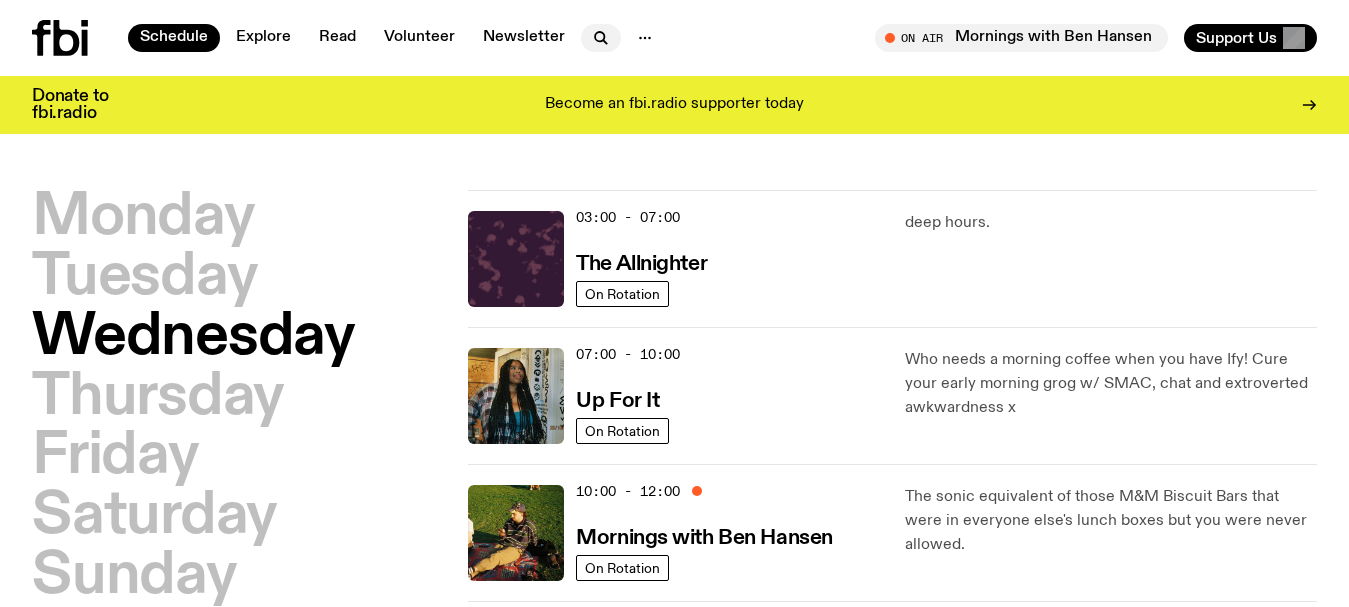 click 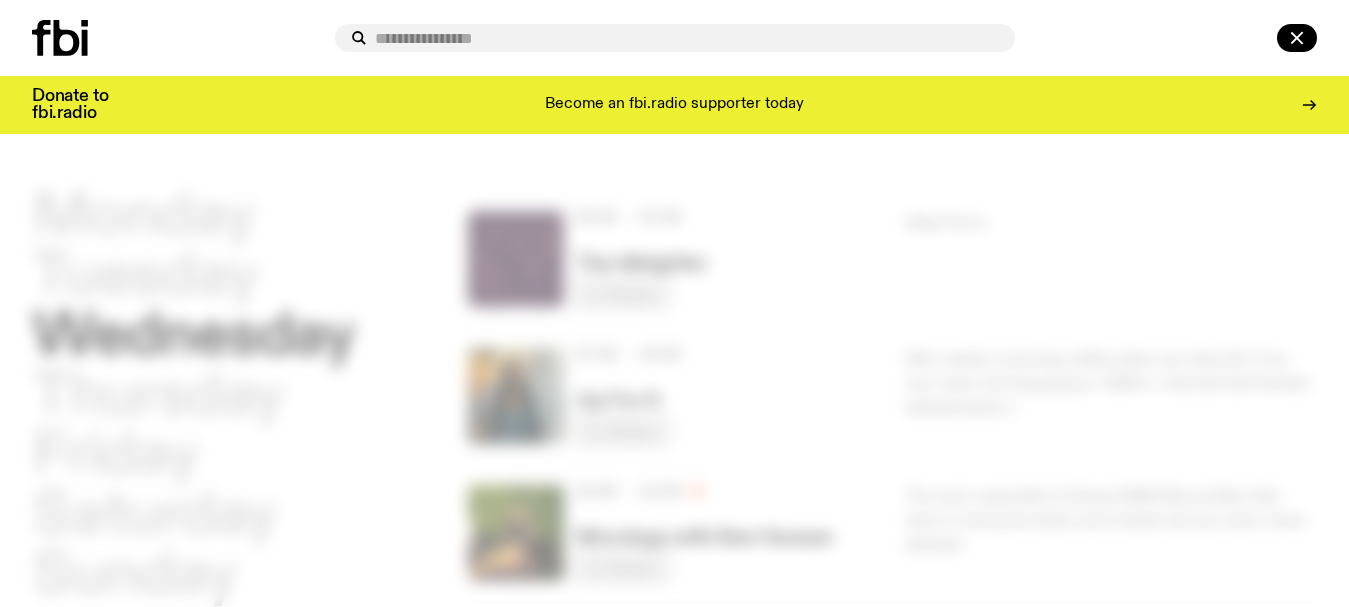 click at bounding box center (687, 38) 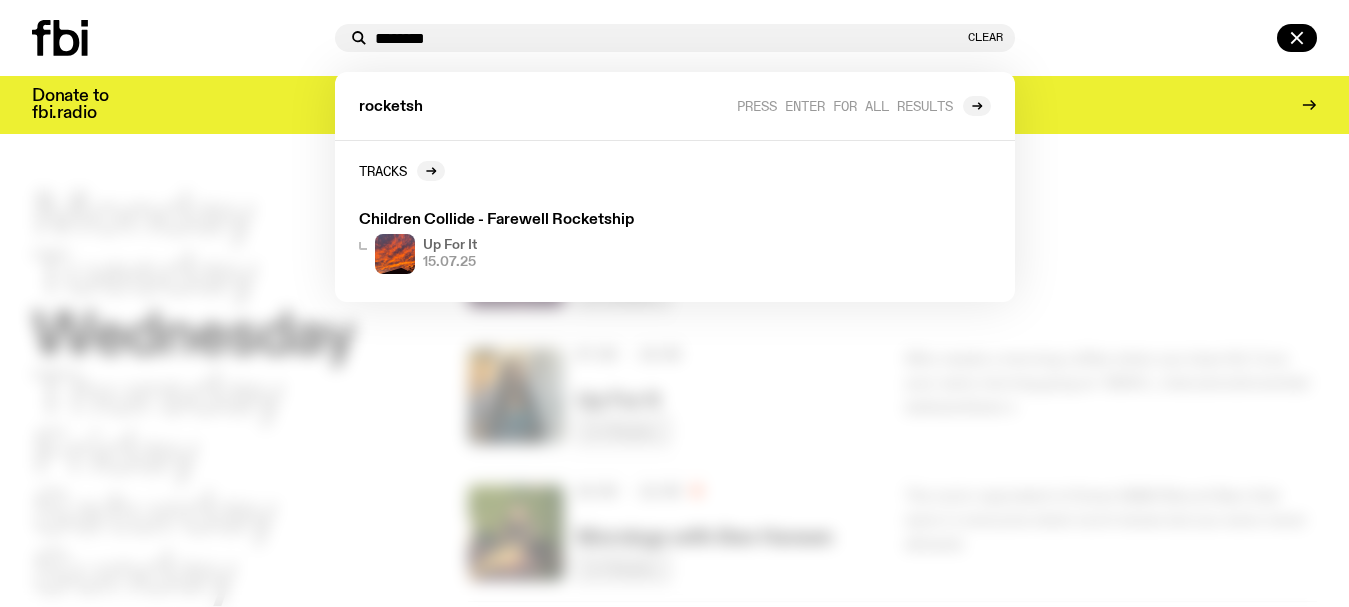 click on "********  Clear" at bounding box center (675, 38) 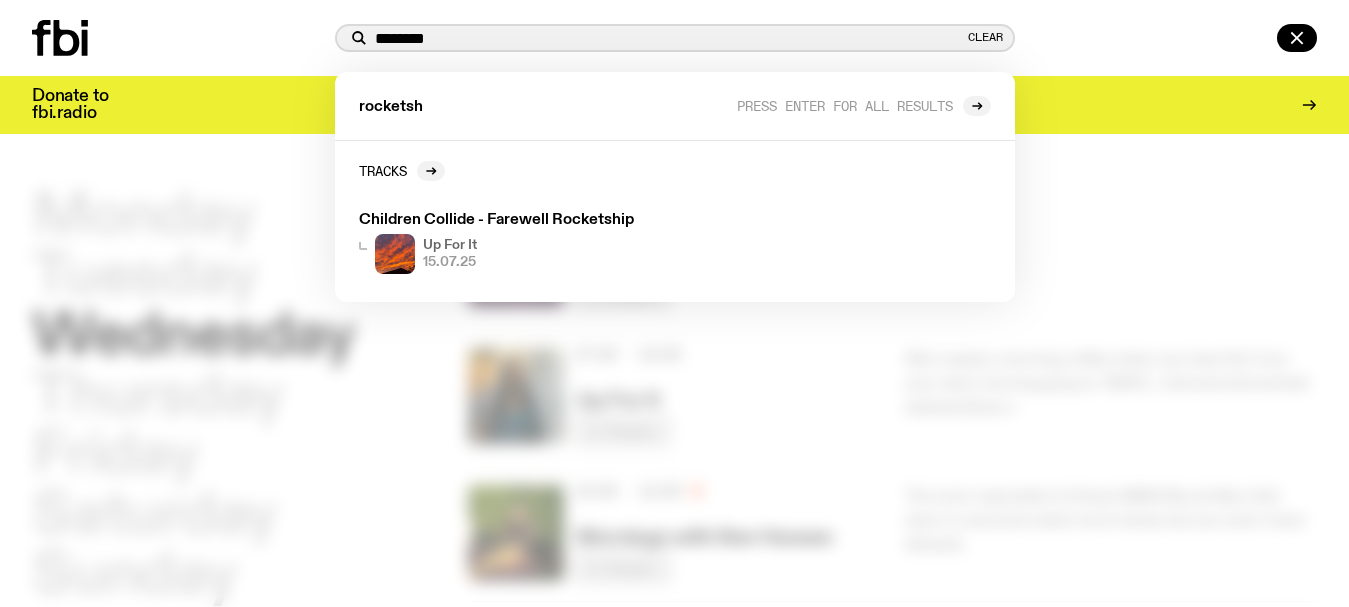 click on "********" at bounding box center [669, 38] 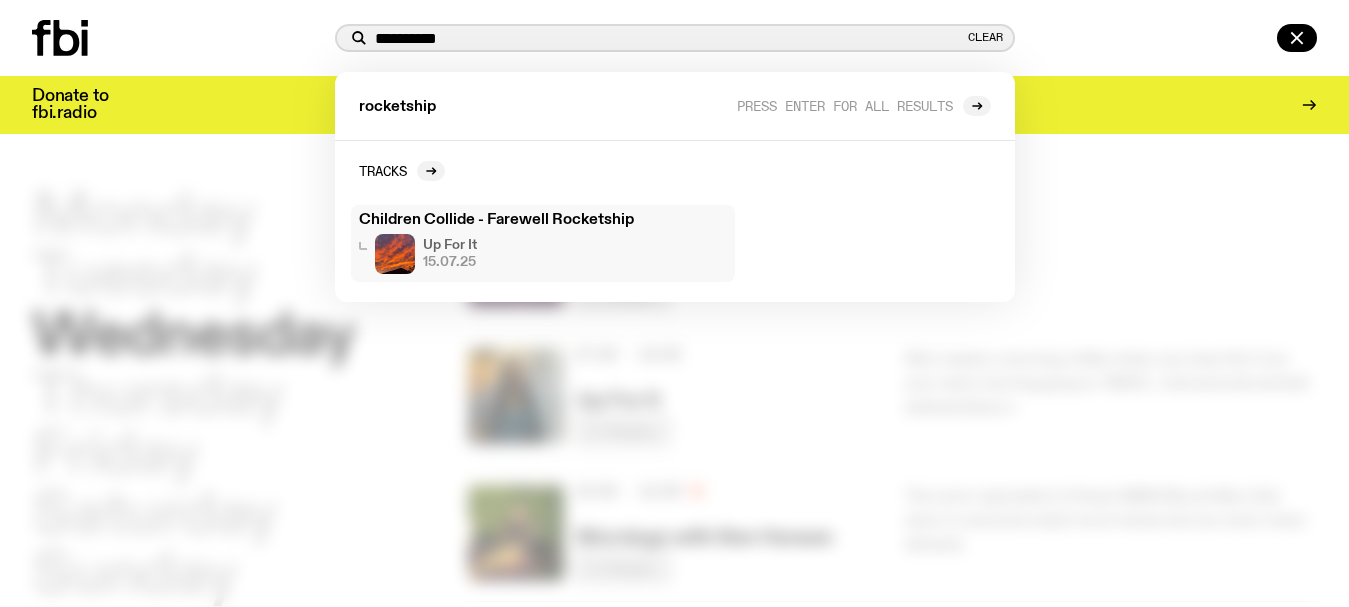 type on "**********" 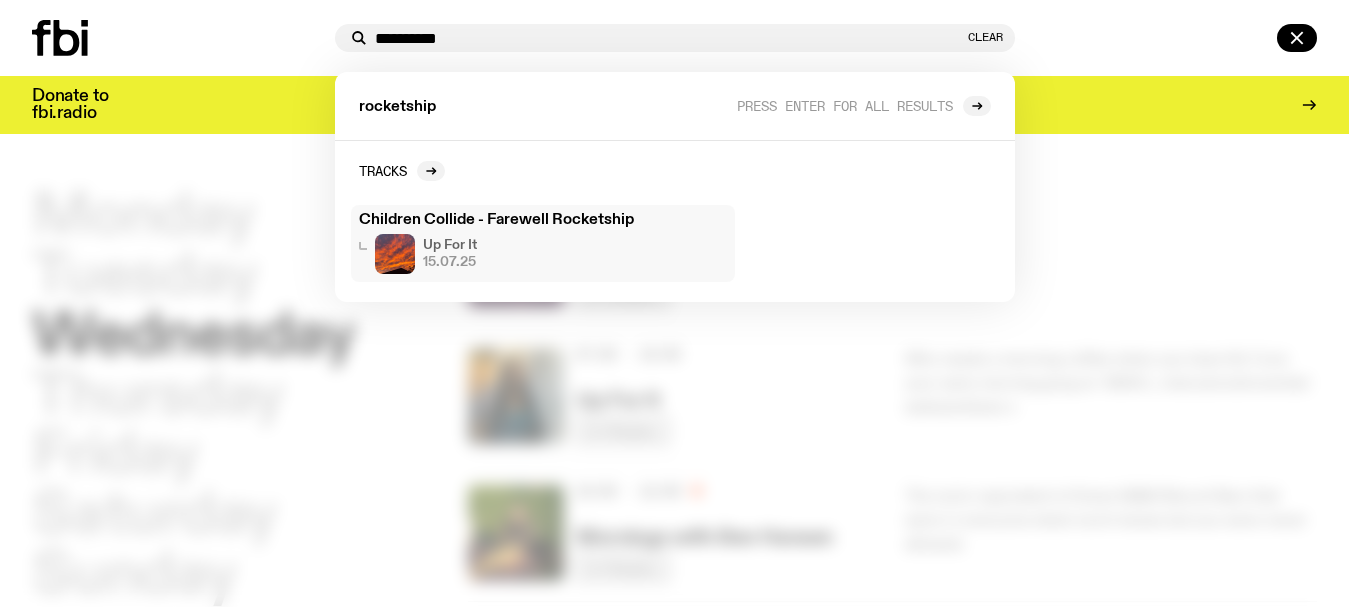 click on "Children Collide - Farewell Rocketship" at bounding box center [543, 220] 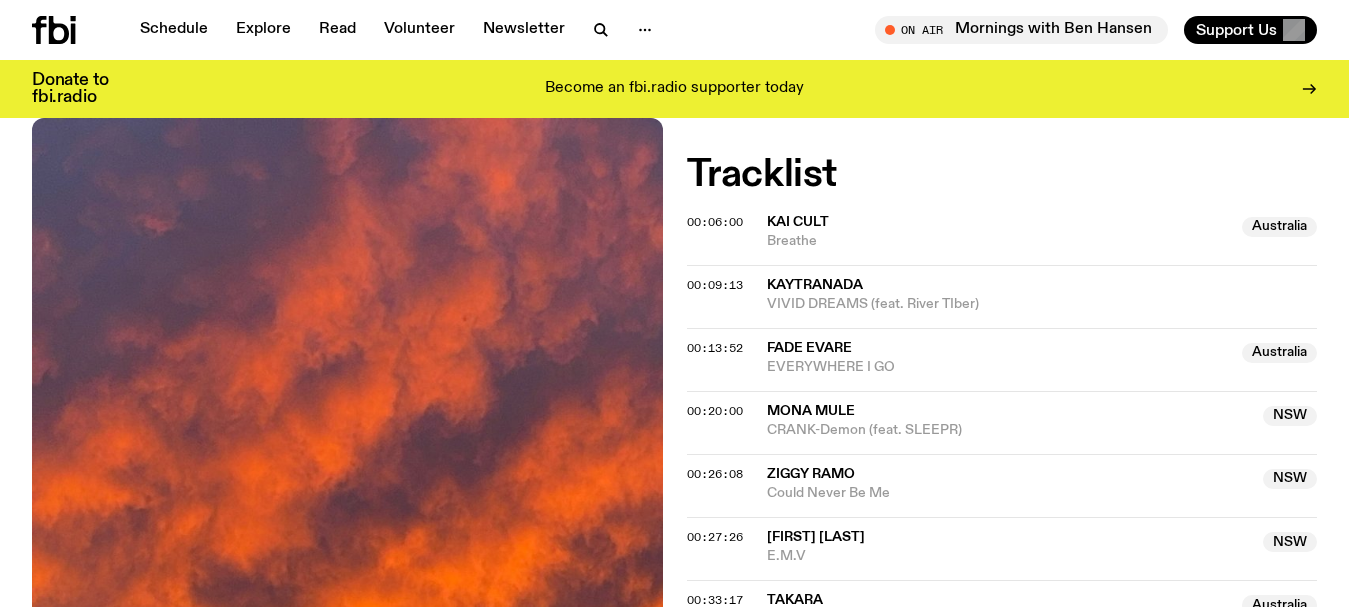 scroll, scrollTop: 1871, scrollLeft: 0, axis: vertical 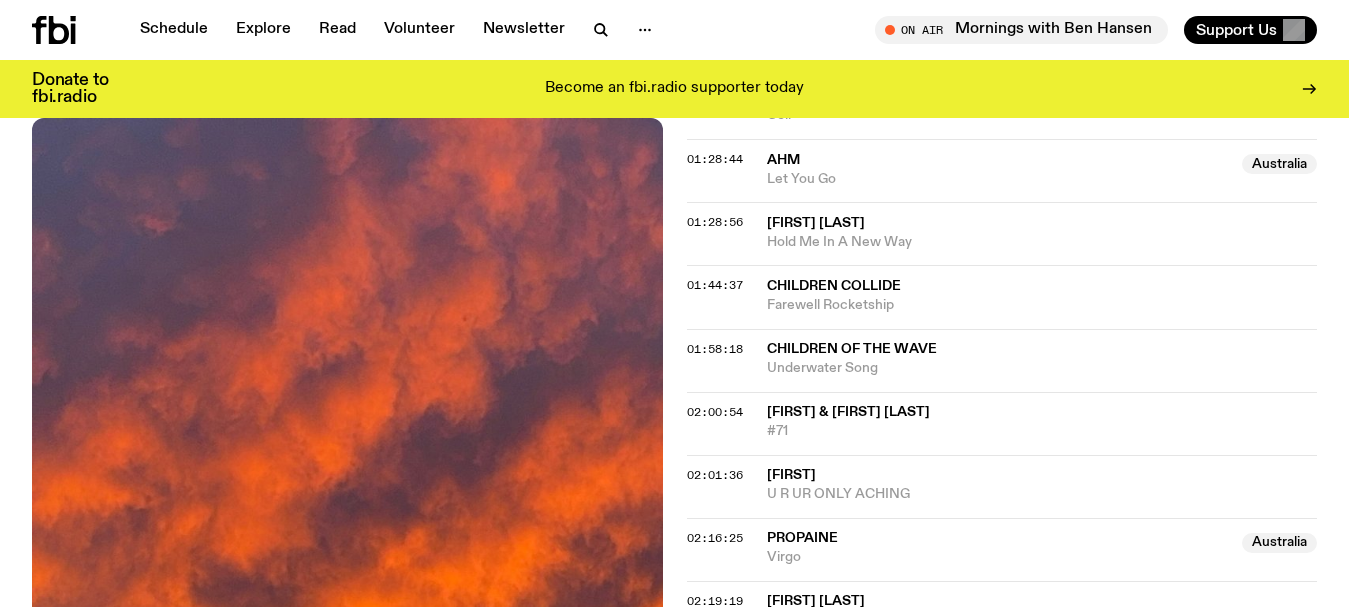 click on "Children Collide" at bounding box center [1042, 286] 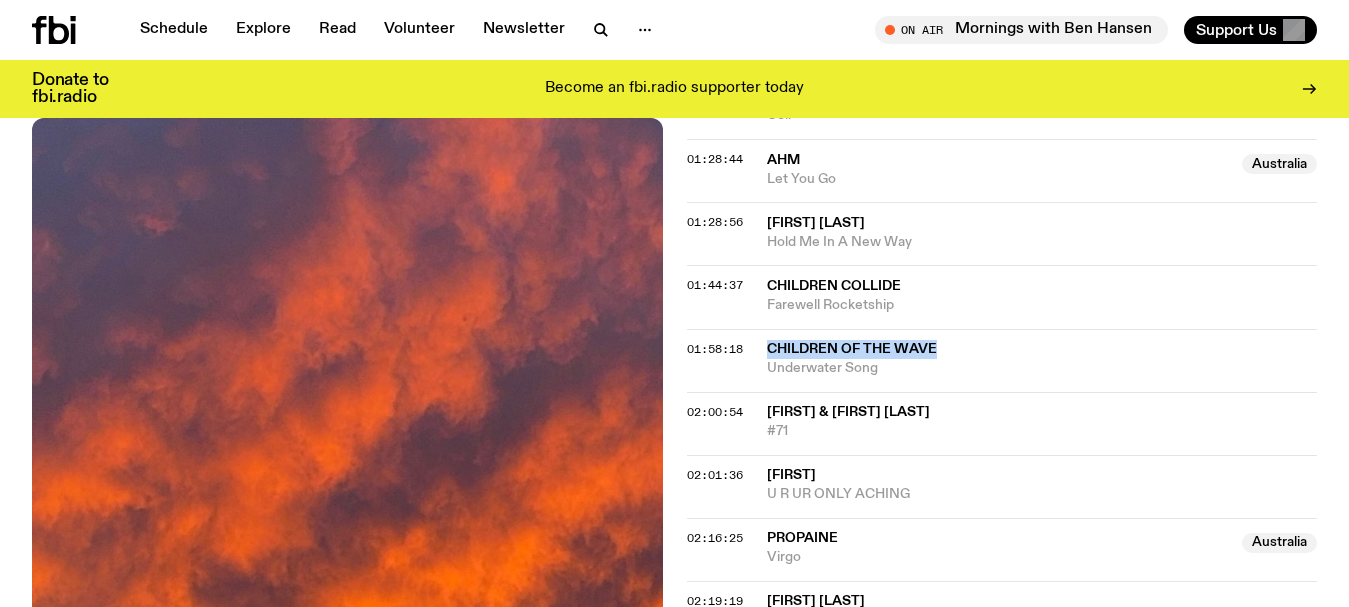 drag, startPoint x: 951, startPoint y: 349, endPoint x: 761, endPoint y: 344, distance: 190.06578 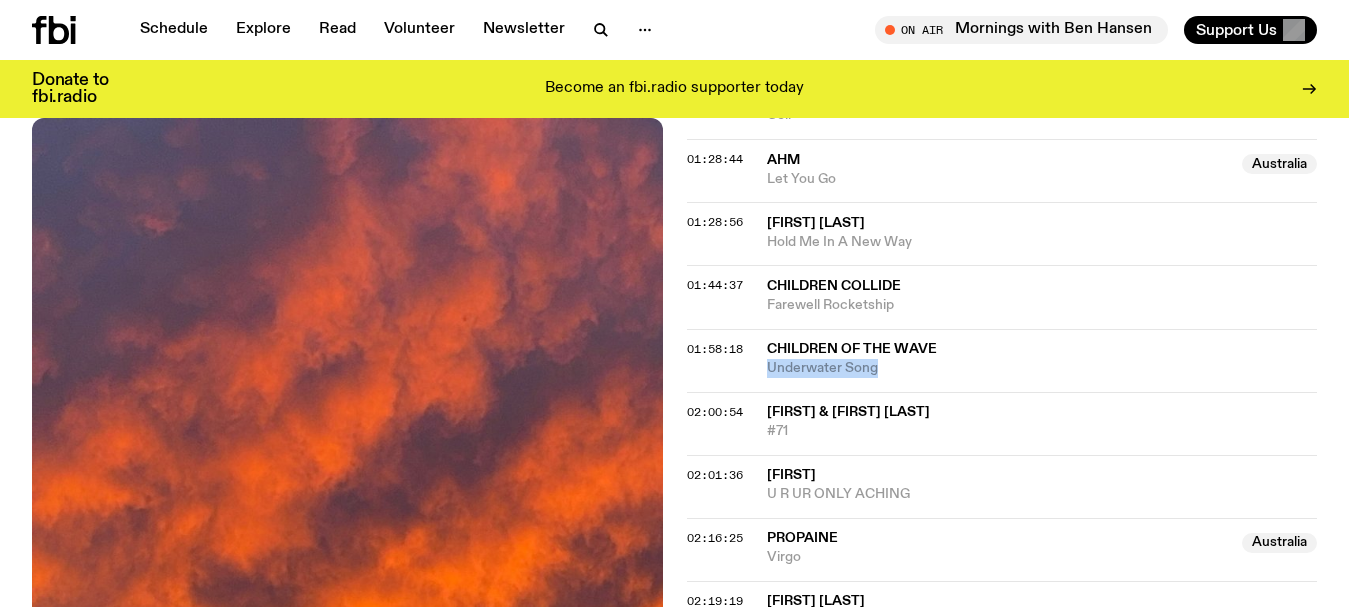 drag, startPoint x: 900, startPoint y: 369, endPoint x: 764, endPoint y: 365, distance: 136.0588 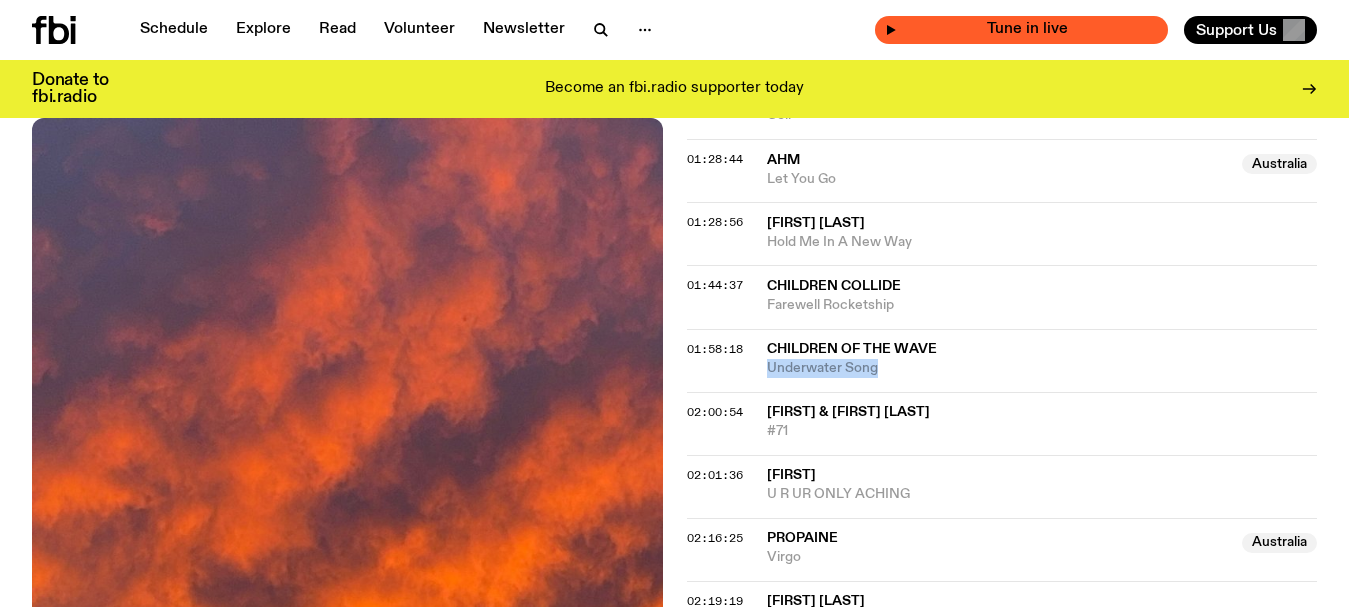 copy on "Underwater Song" 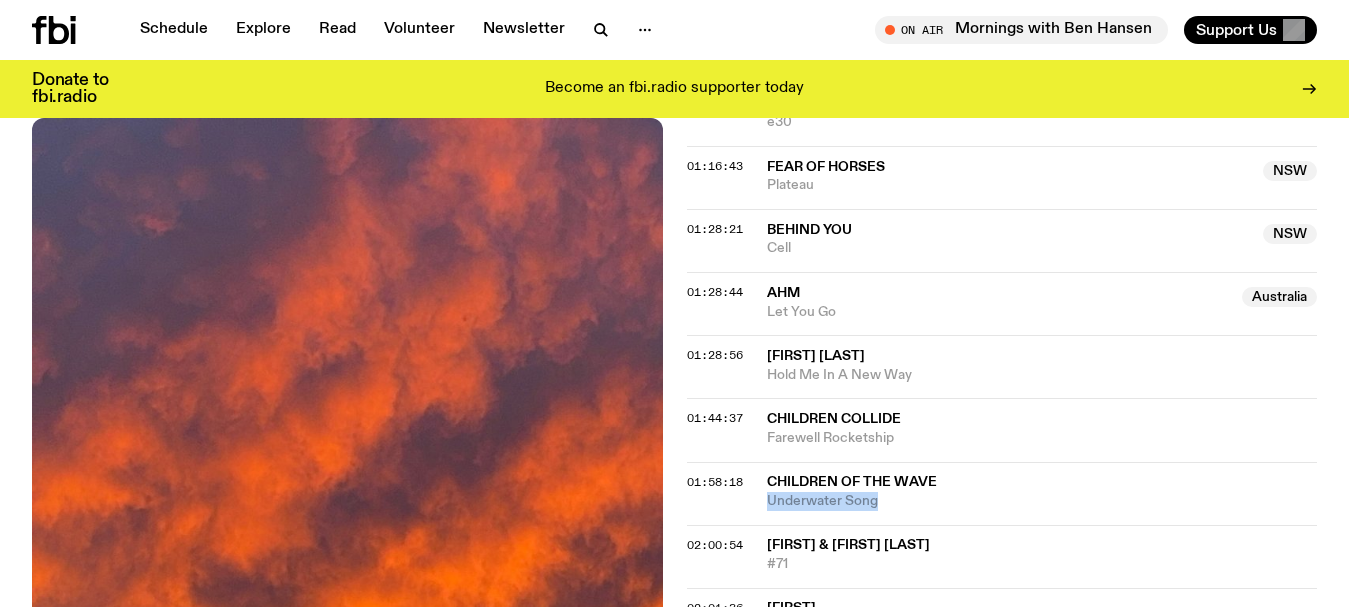 scroll, scrollTop: 1571, scrollLeft: 0, axis: vertical 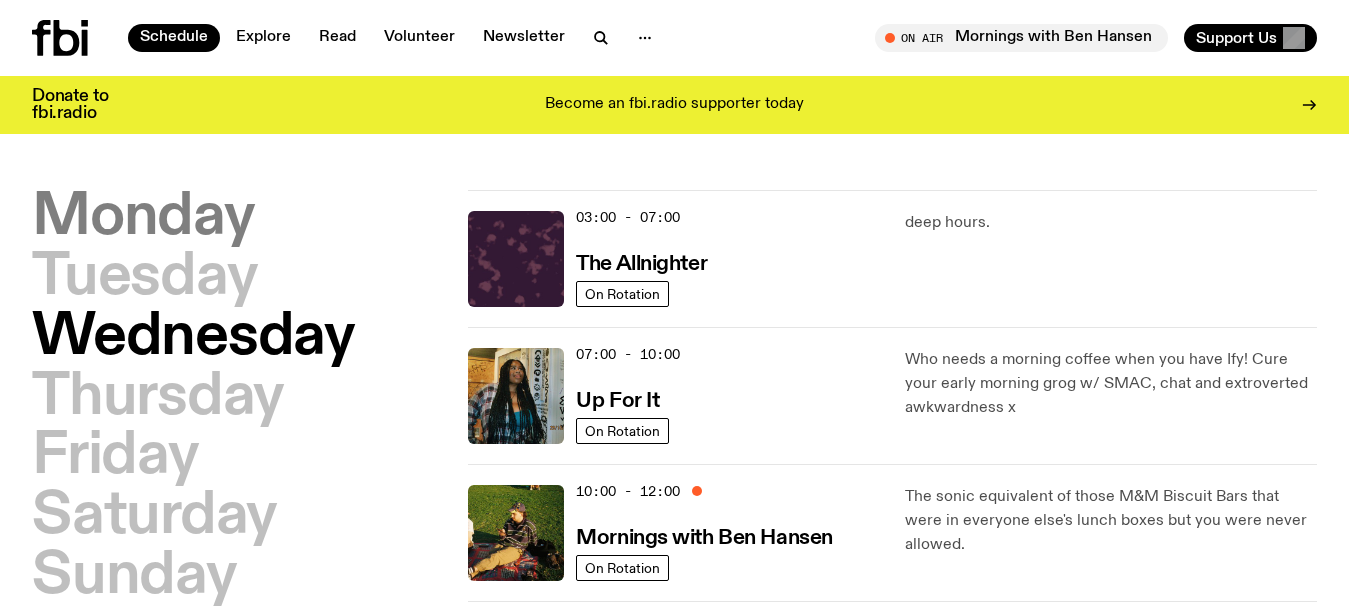 click on "Monday" at bounding box center [143, 218] 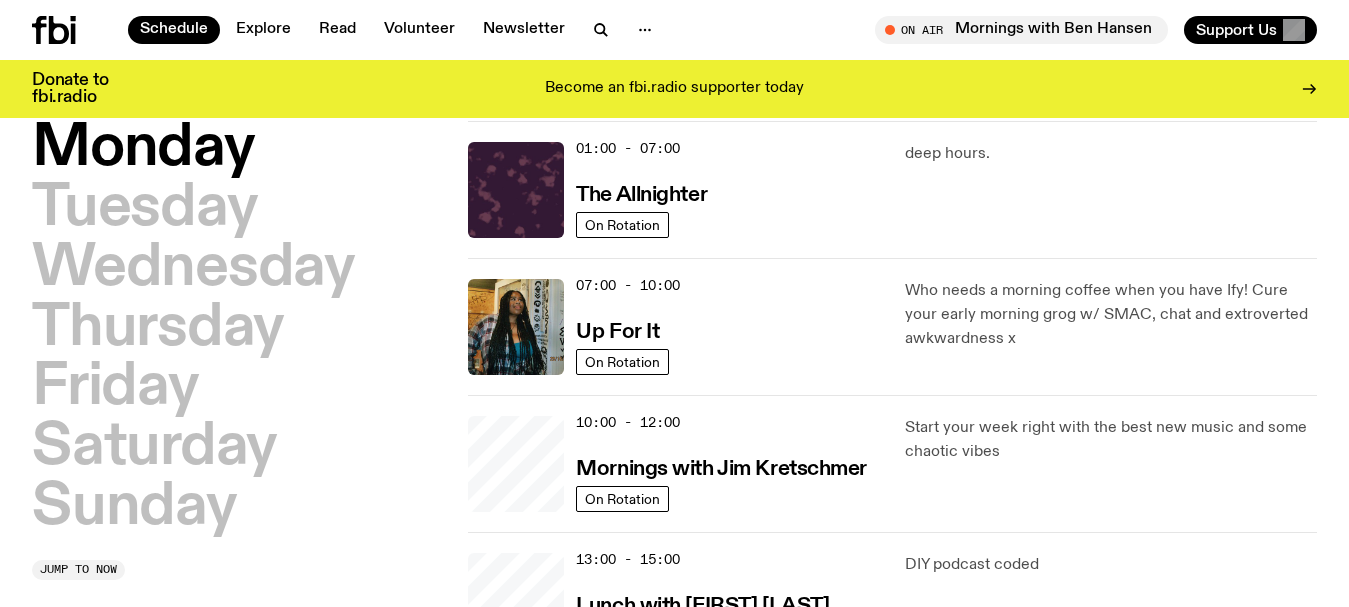 scroll, scrollTop: 56, scrollLeft: 0, axis: vertical 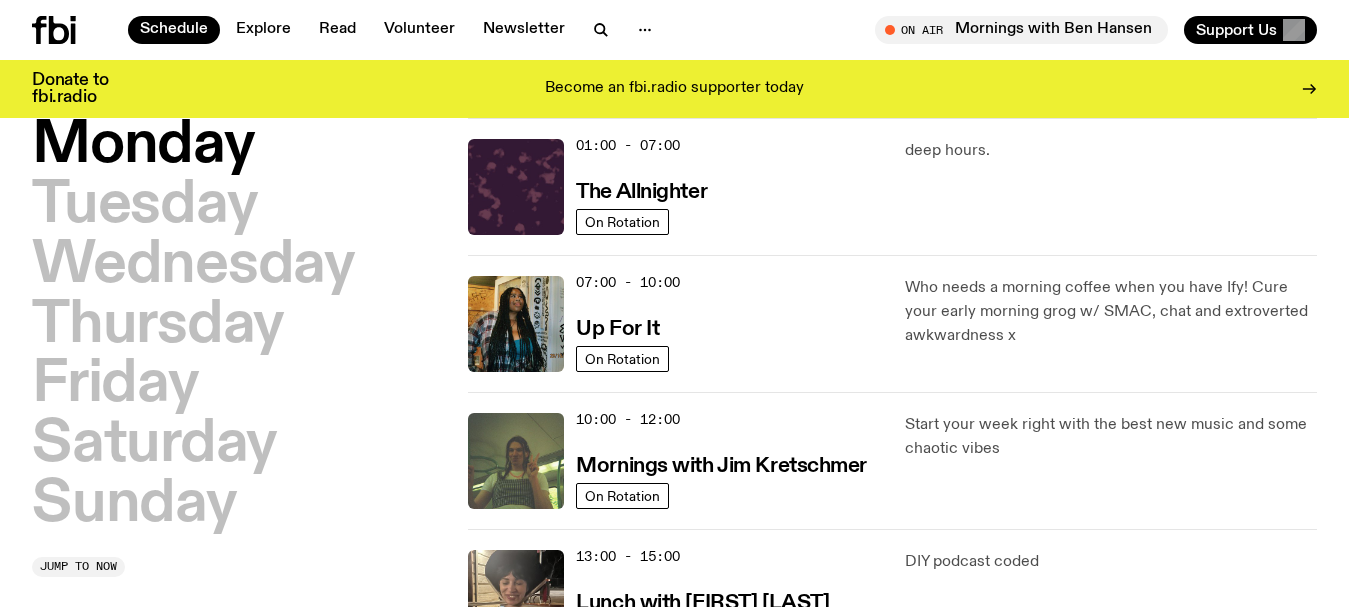 type 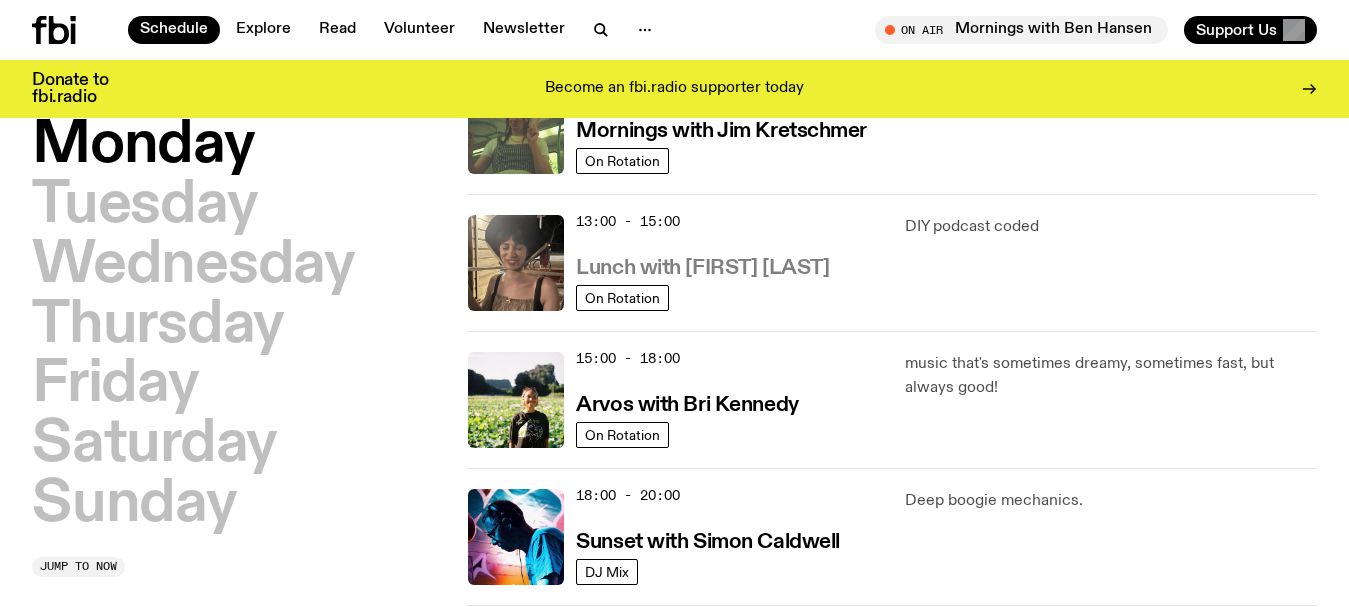 scroll, scrollTop: 356, scrollLeft: 0, axis: vertical 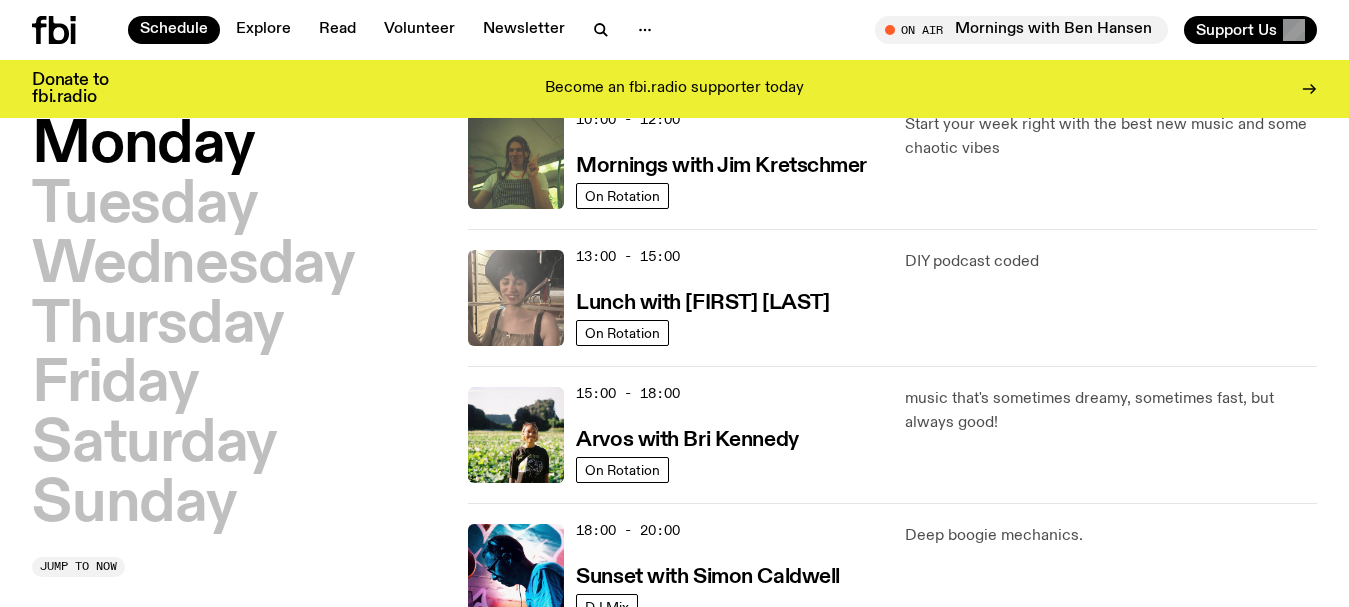 click 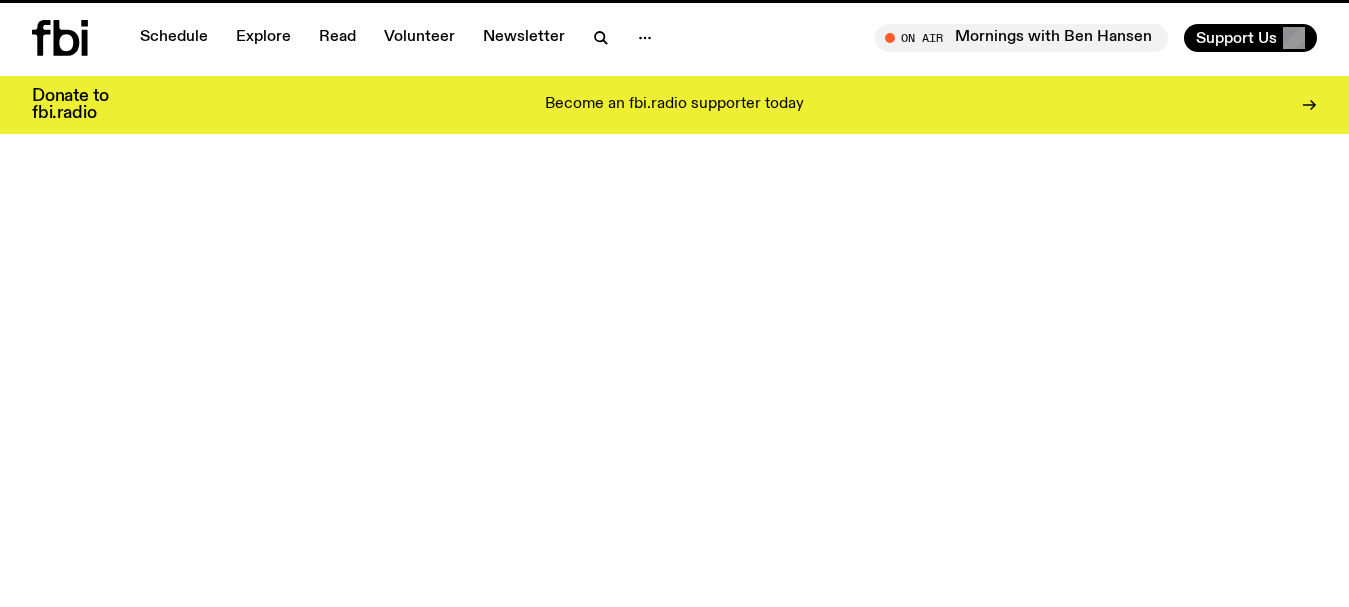 scroll, scrollTop: 0, scrollLeft: 0, axis: both 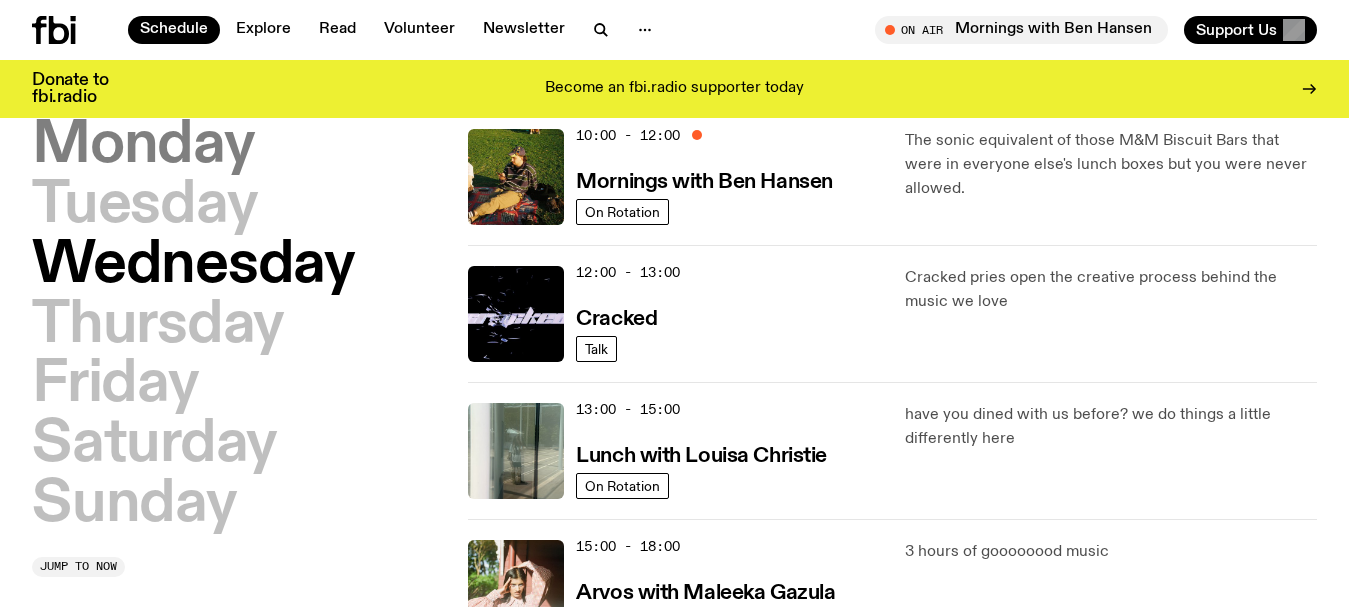 click on "Monday" at bounding box center (143, 146) 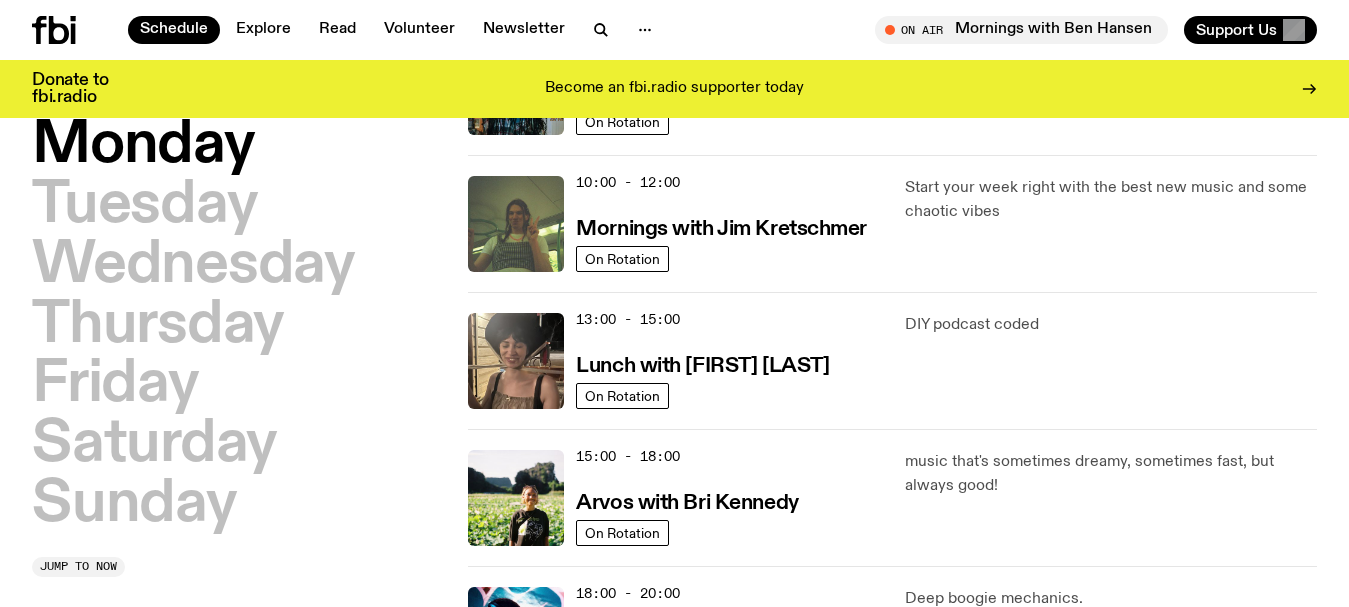 scroll, scrollTop: 356, scrollLeft: 0, axis: vertical 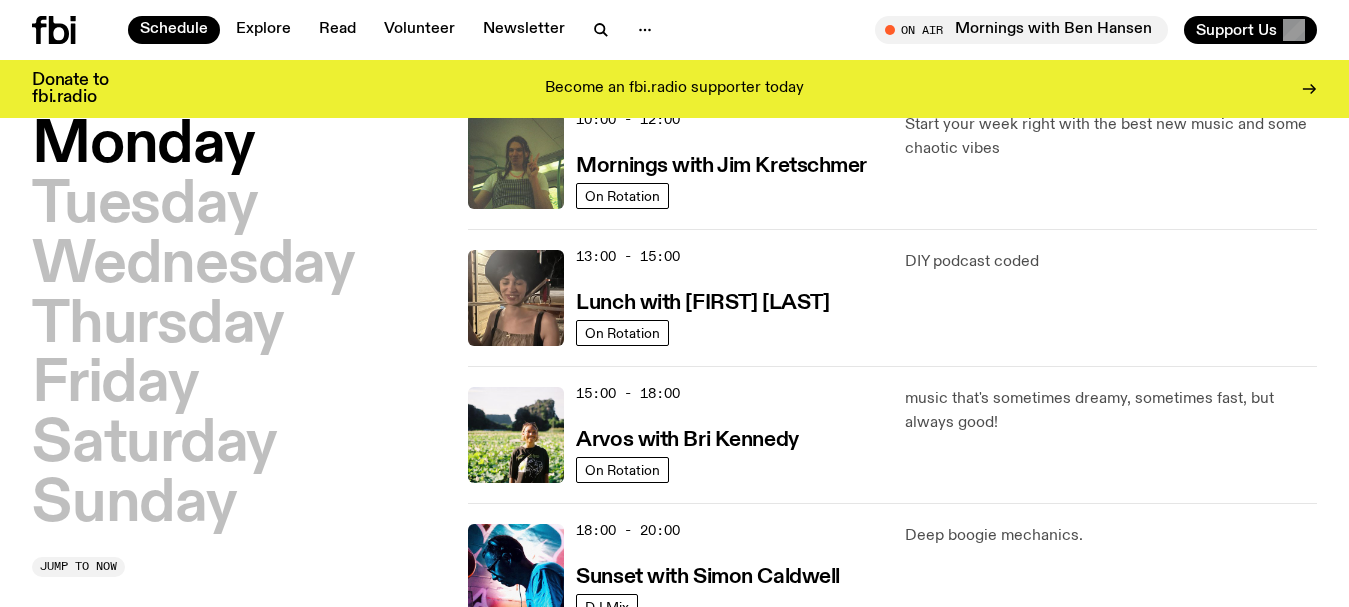 type 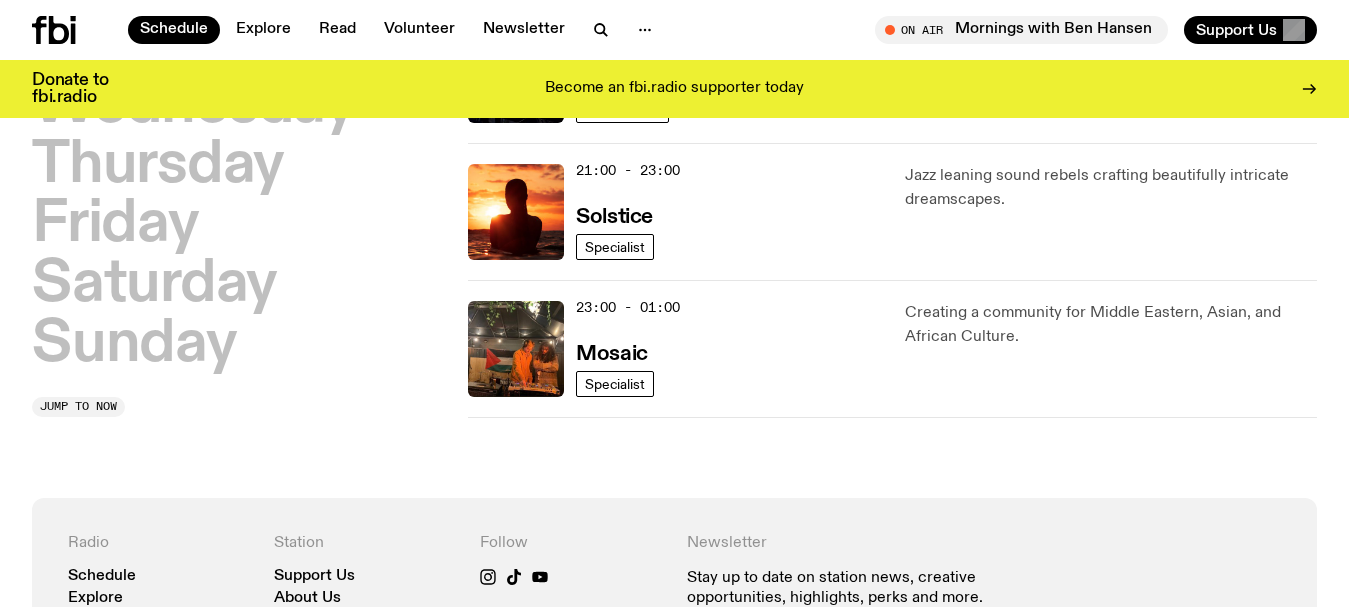 scroll, scrollTop: 956, scrollLeft: 0, axis: vertical 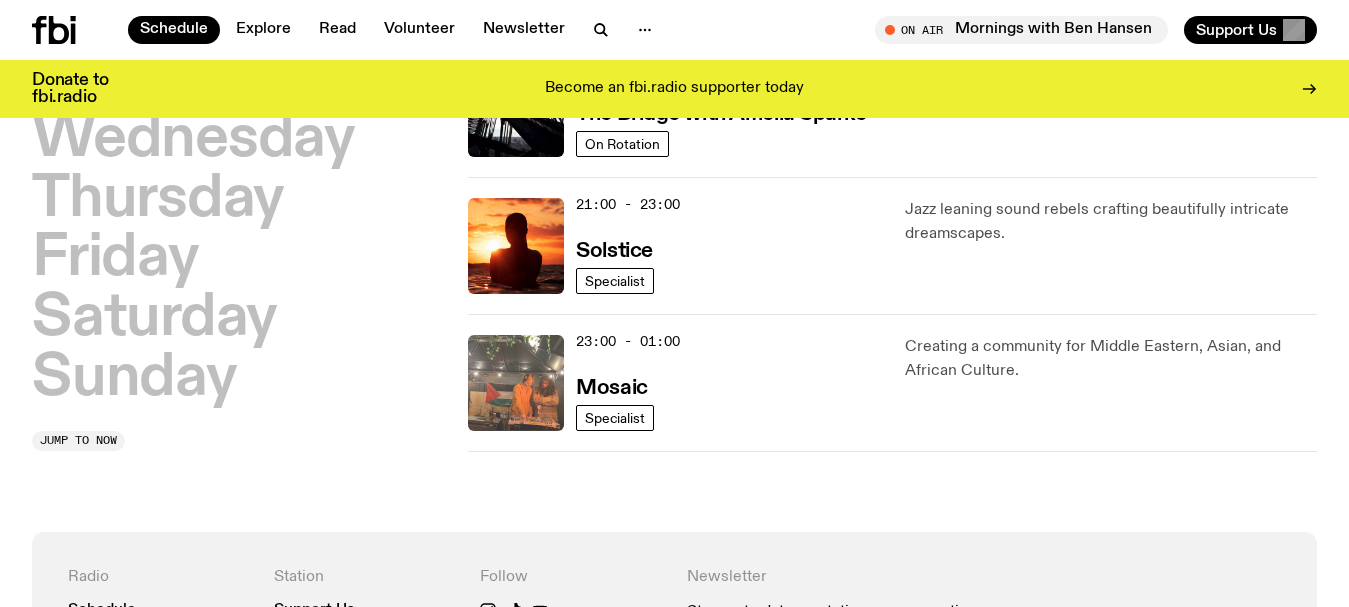 click 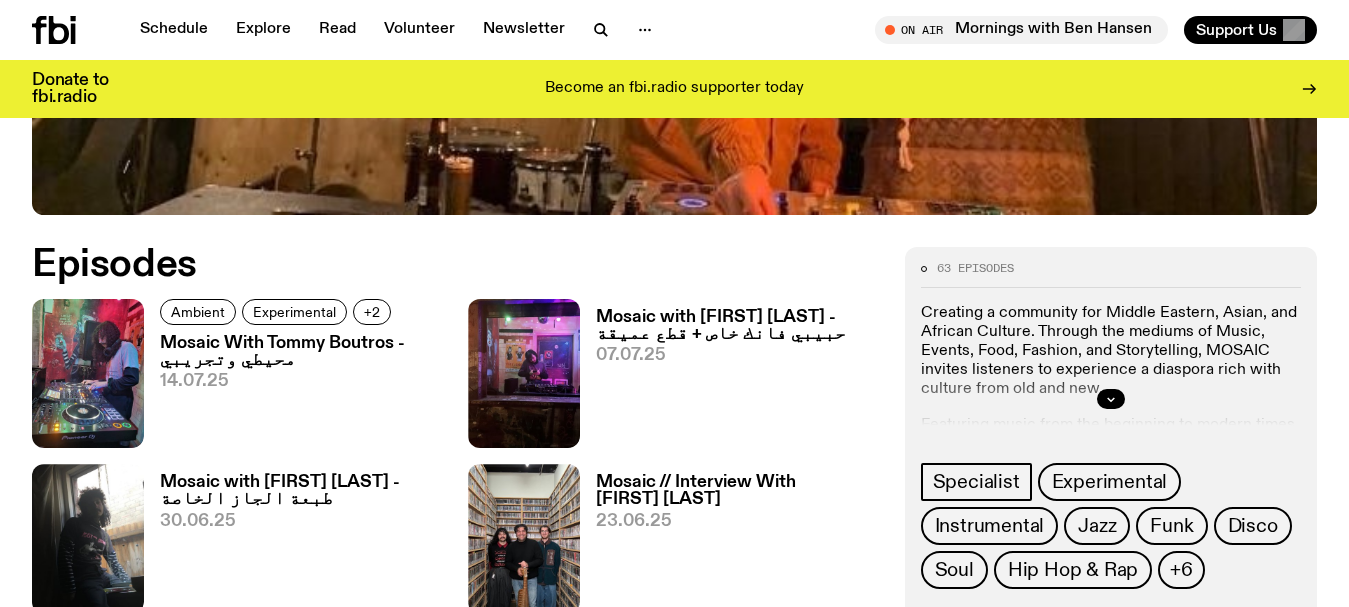scroll, scrollTop: 793, scrollLeft: 0, axis: vertical 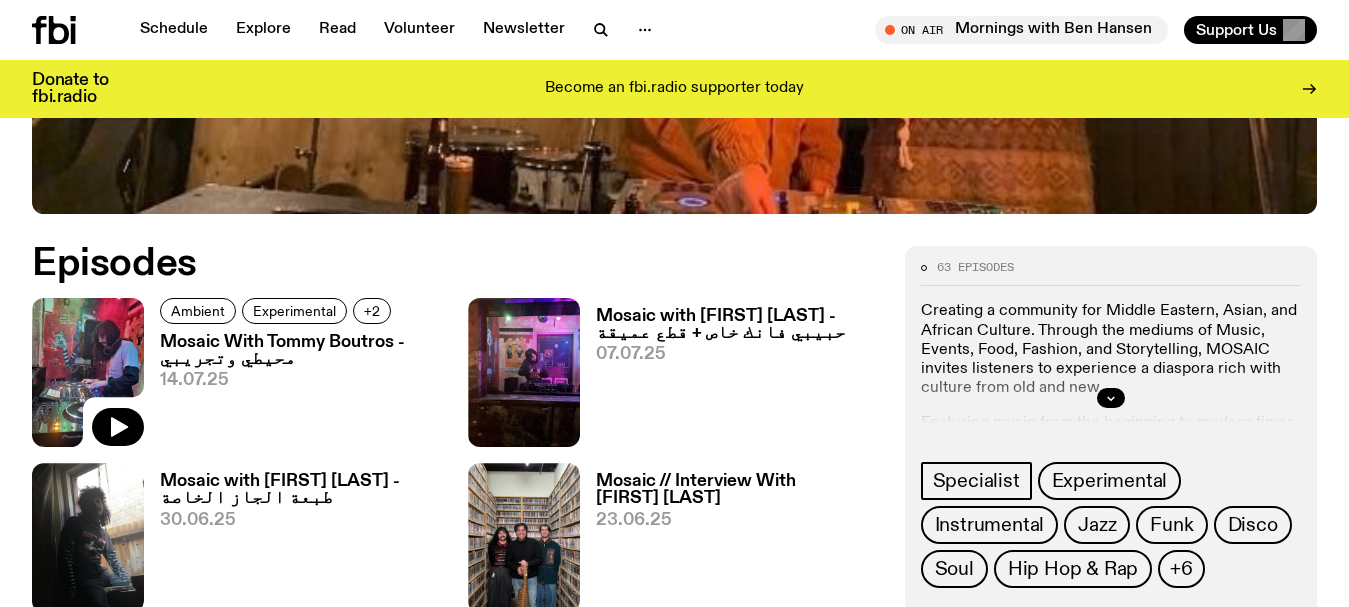 click 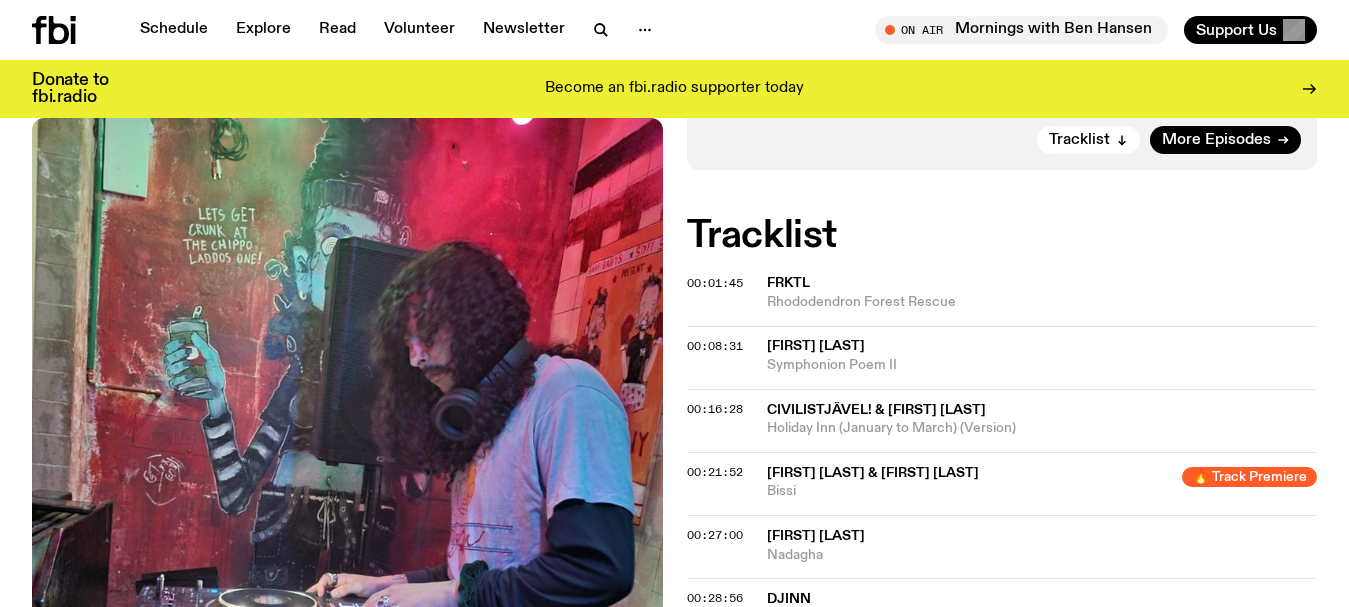 scroll, scrollTop: 795, scrollLeft: 0, axis: vertical 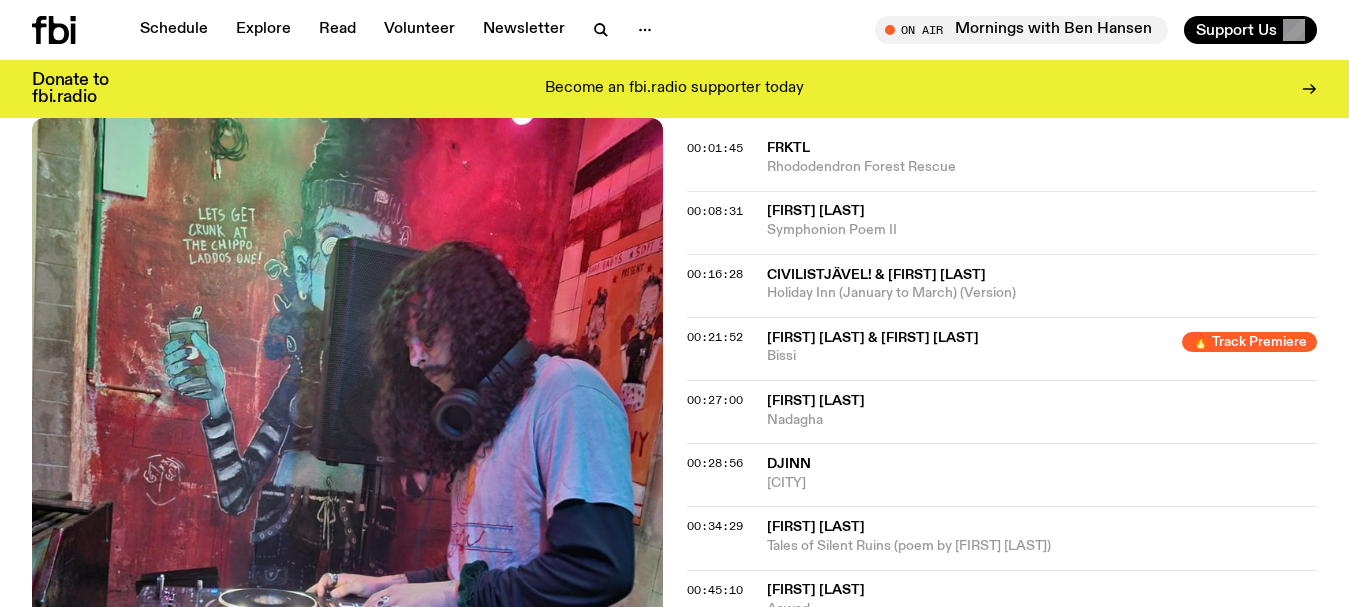 click on "Holiday Inn (January to March) (Version)" at bounding box center (1042, 293) 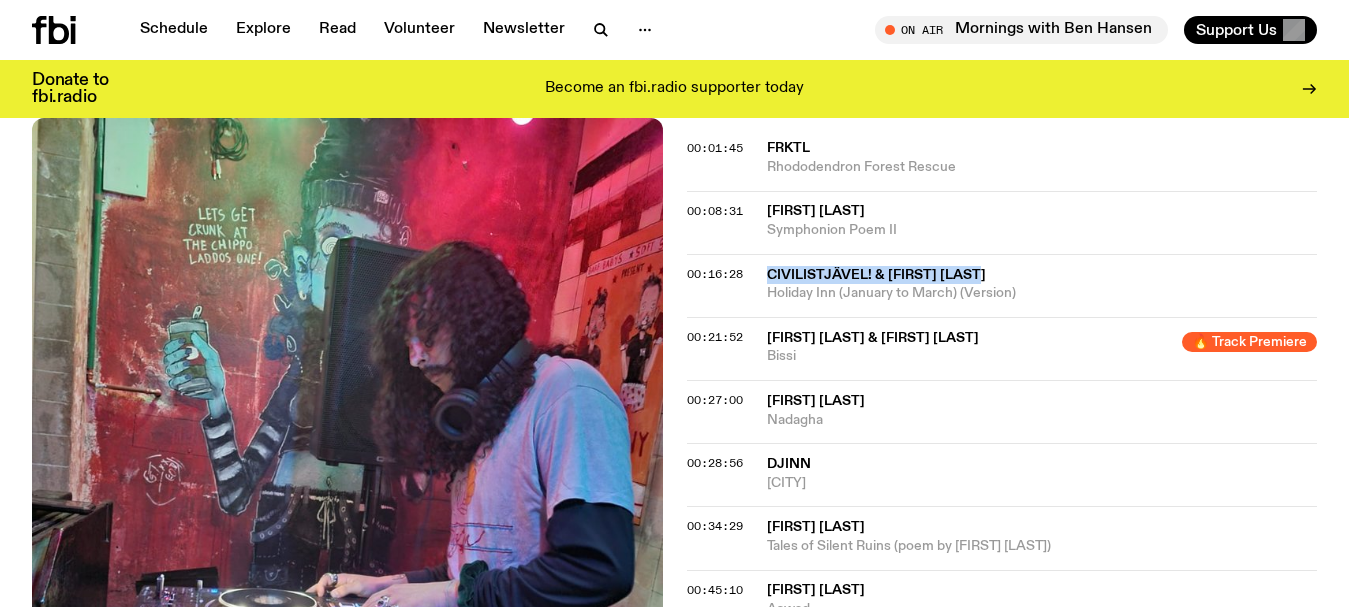 drag, startPoint x: 999, startPoint y: 225, endPoint x: 771, endPoint y: 228, distance: 228.01973 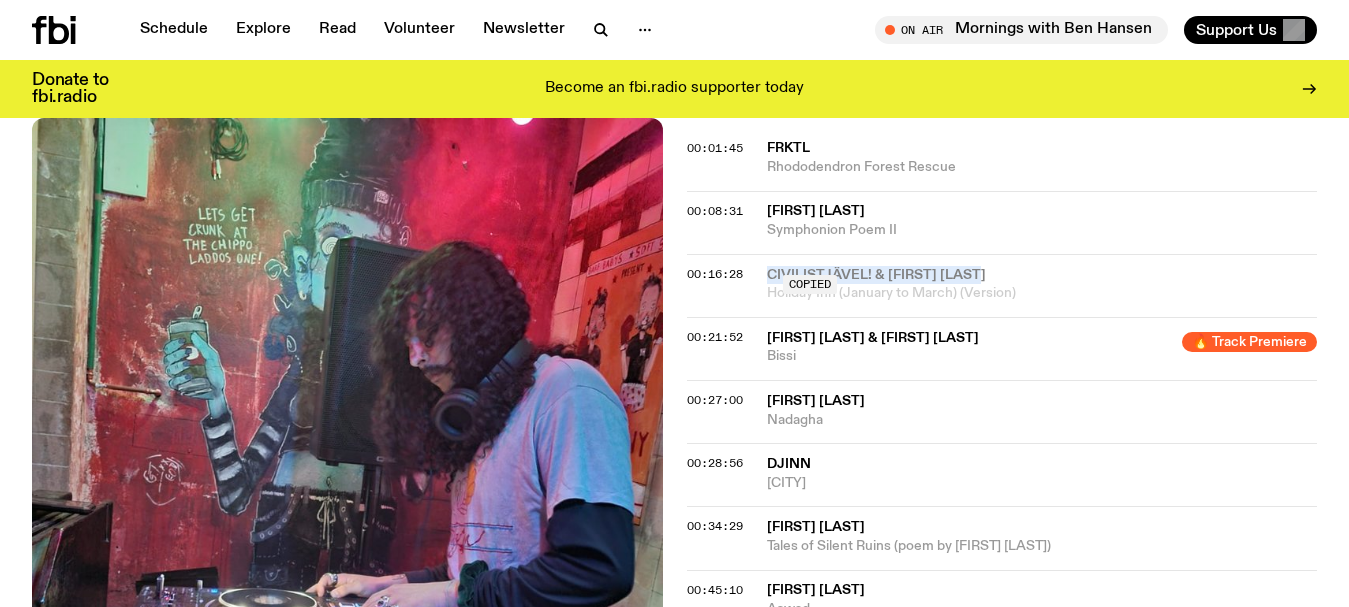 copy on "Civilistjävel! & [FIRST] [LAST]" 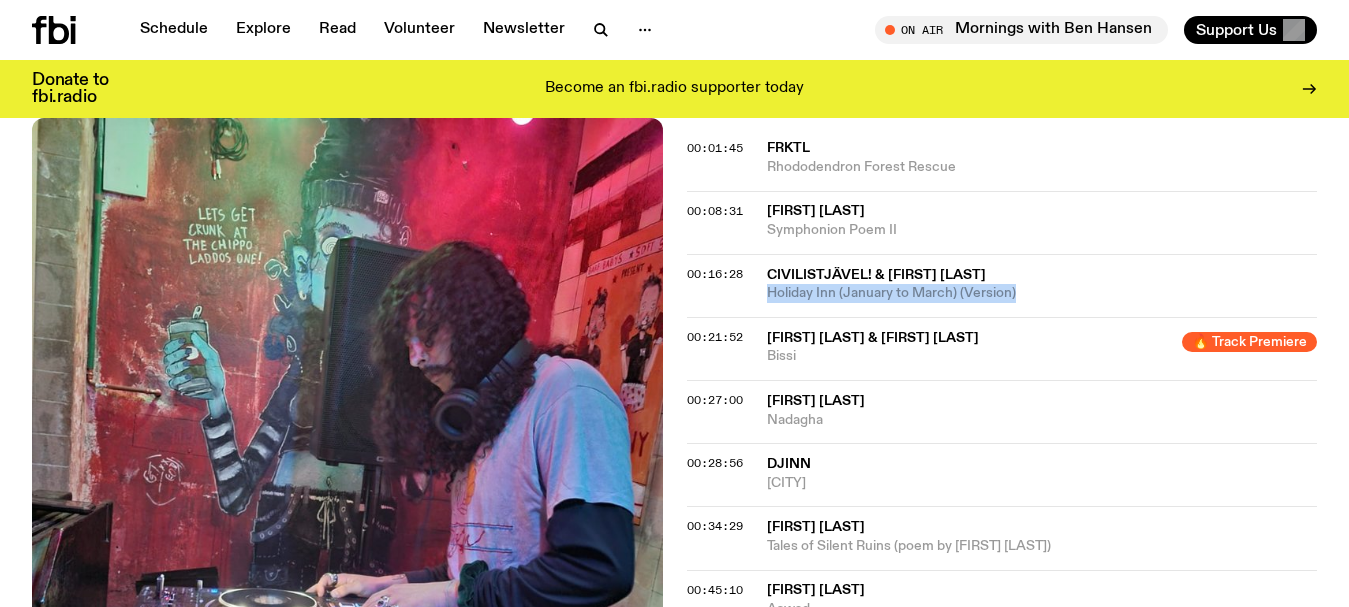 drag, startPoint x: 1029, startPoint y: 250, endPoint x: 764, endPoint y: 246, distance: 265.03018 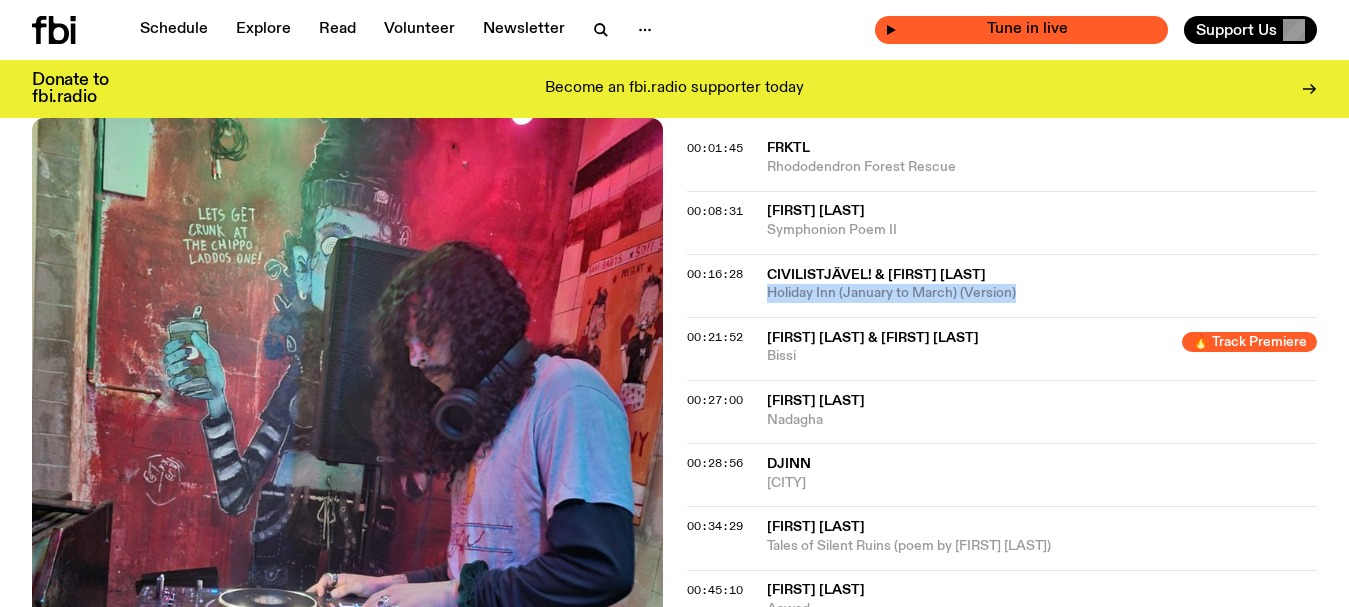 copy on "Holiday Inn (January to March) (Version)" 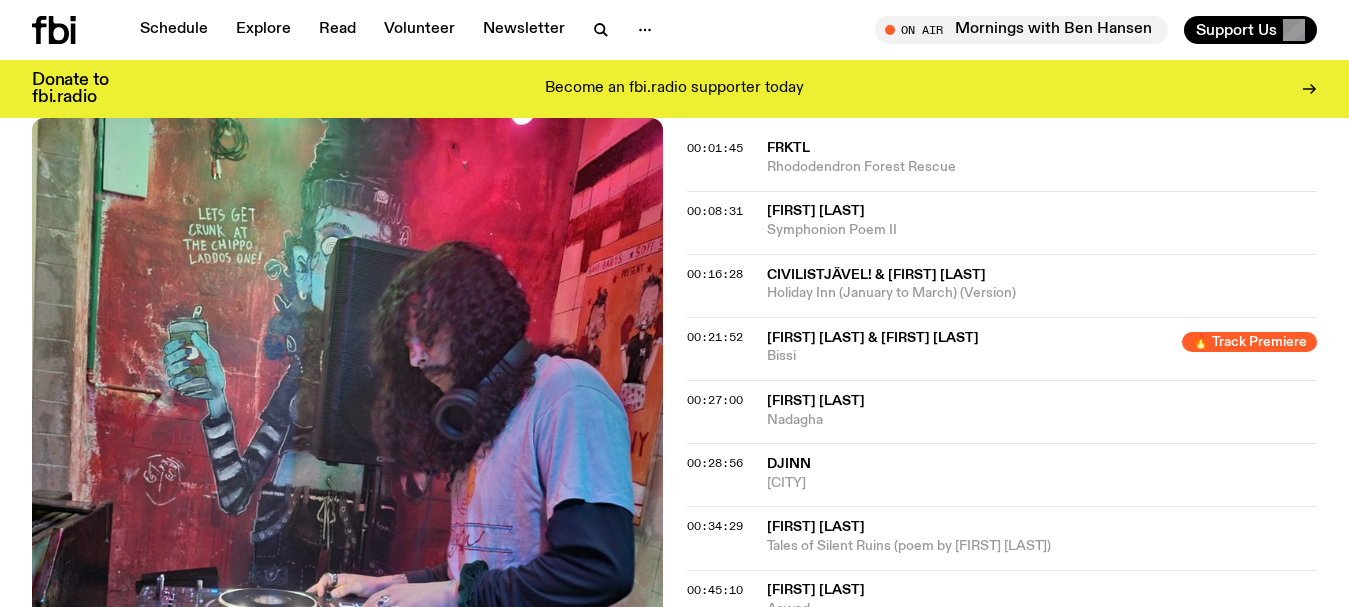 click on "Civilistjävel! & [FIRST] [LAST]" at bounding box center (1042, 275) 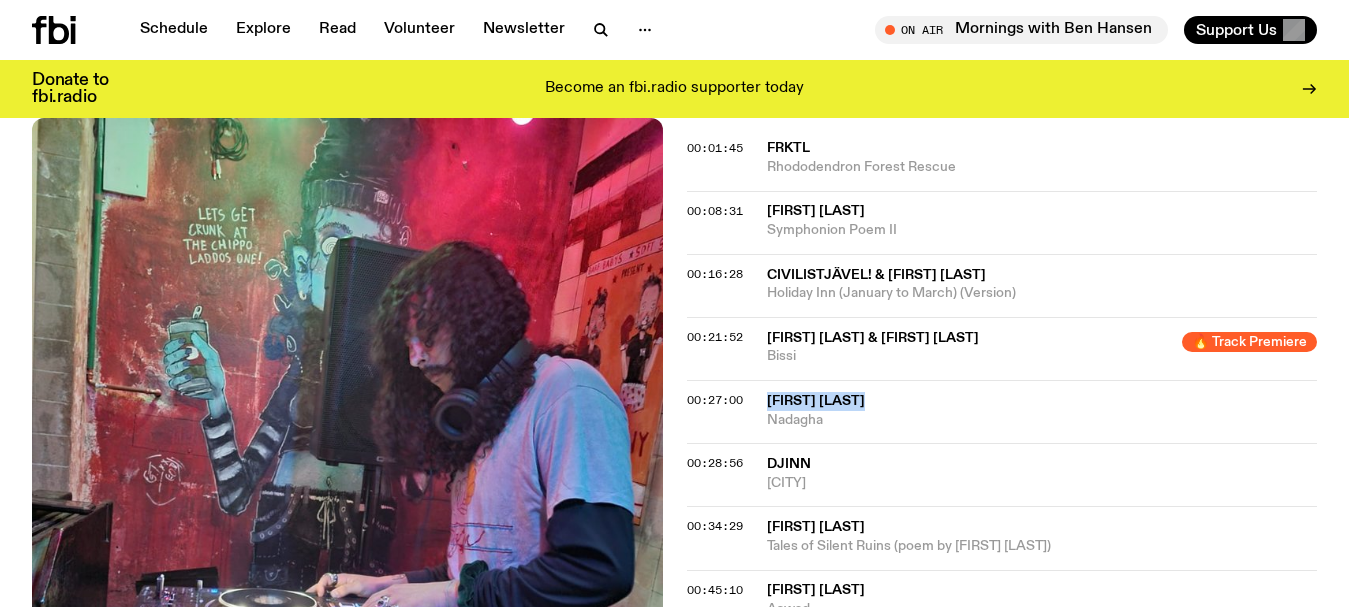 drag, startPoint x: 755, startPoint y: 359, endPoint x: 879, endPoint y: 358, distance: 124.004036 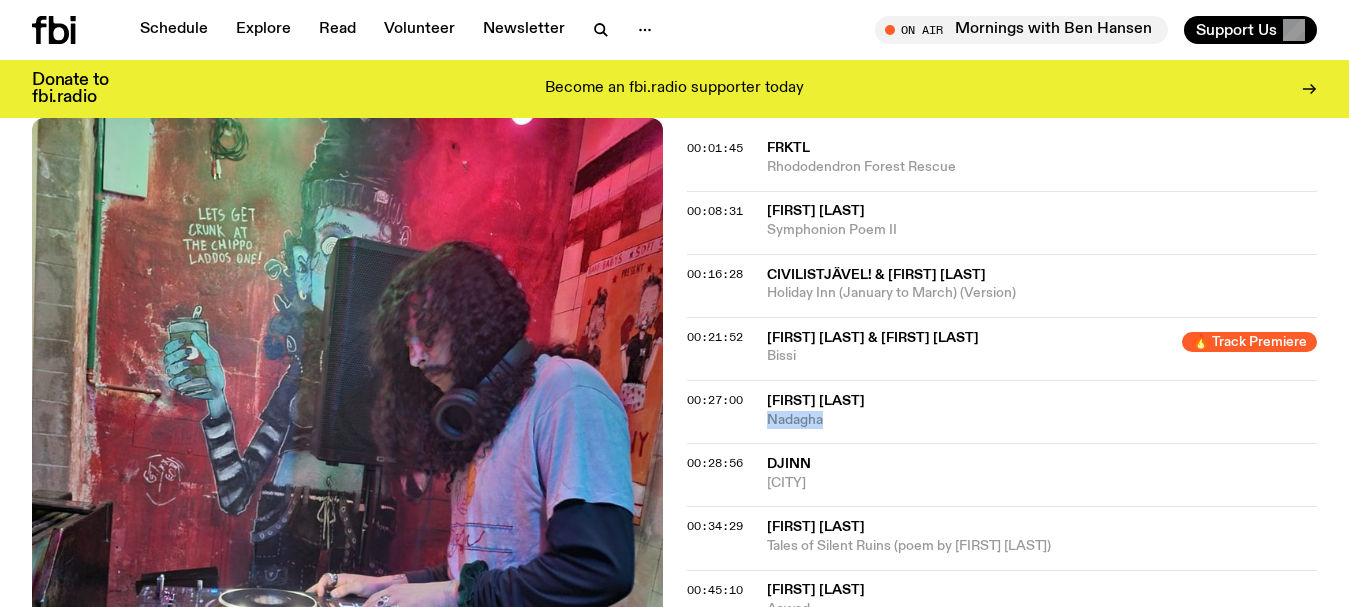 drag, startPoint x: 839, startPoint y: 379, endPoint x: 761, endPoint y: 377, distance: 78.025635 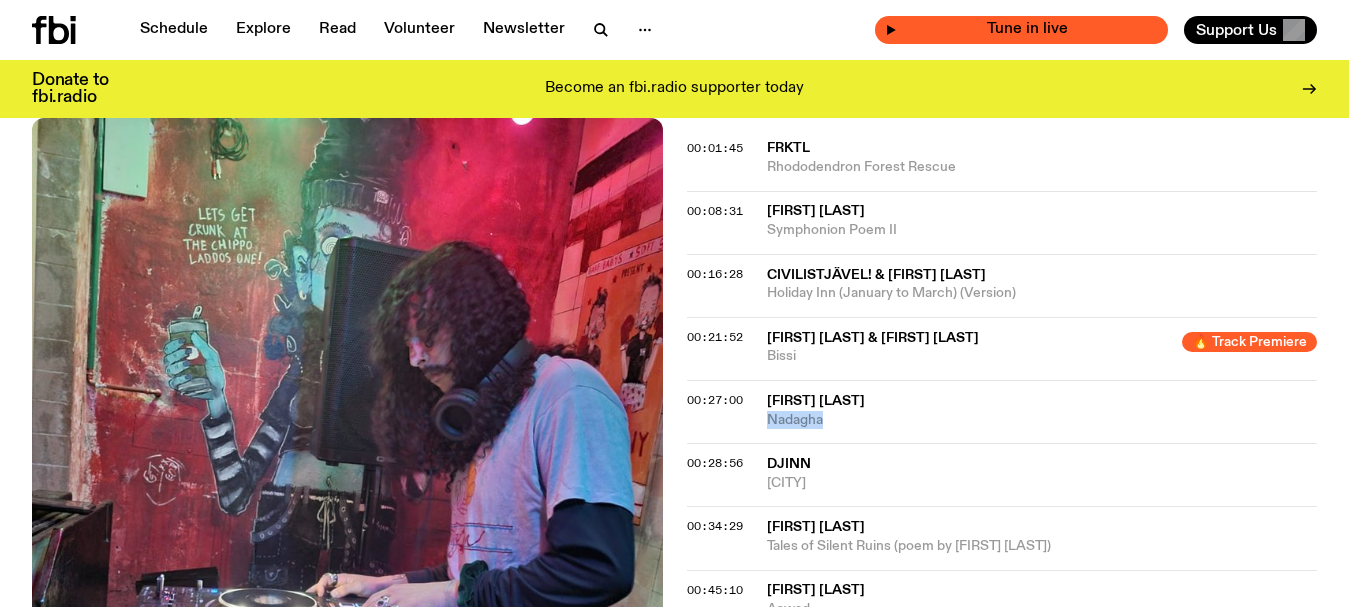 copy on "Nadagha" 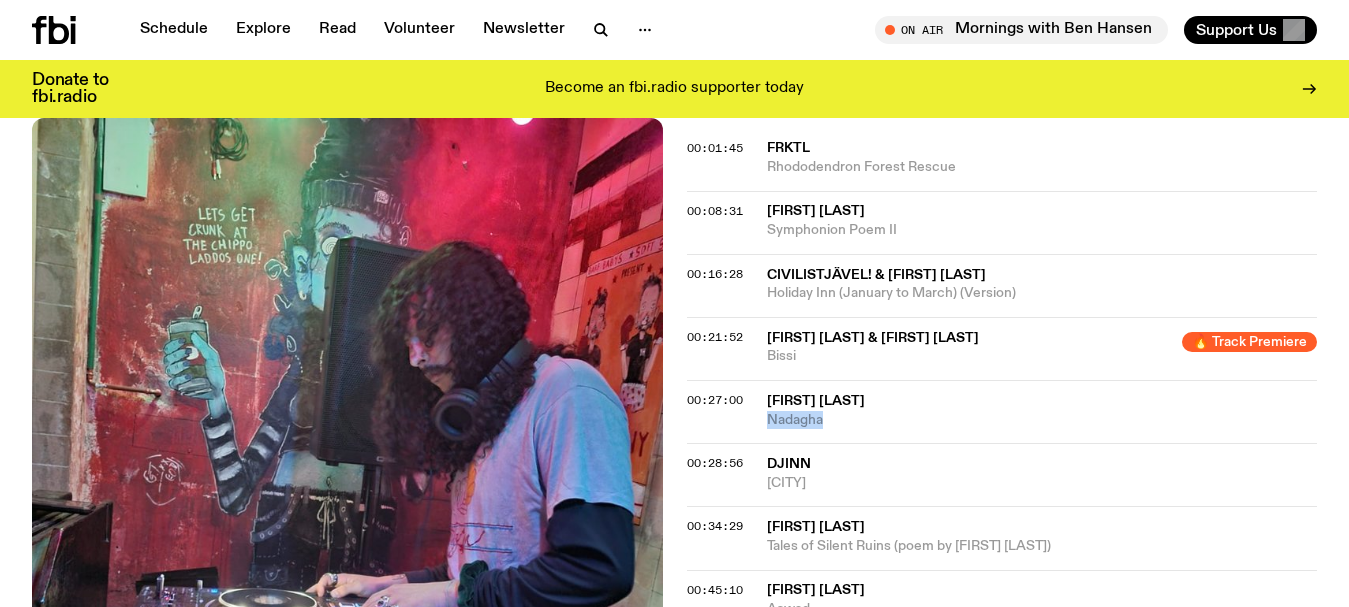 scroll, scrollTop: 895, scrollLeft: 0, axis: vertical 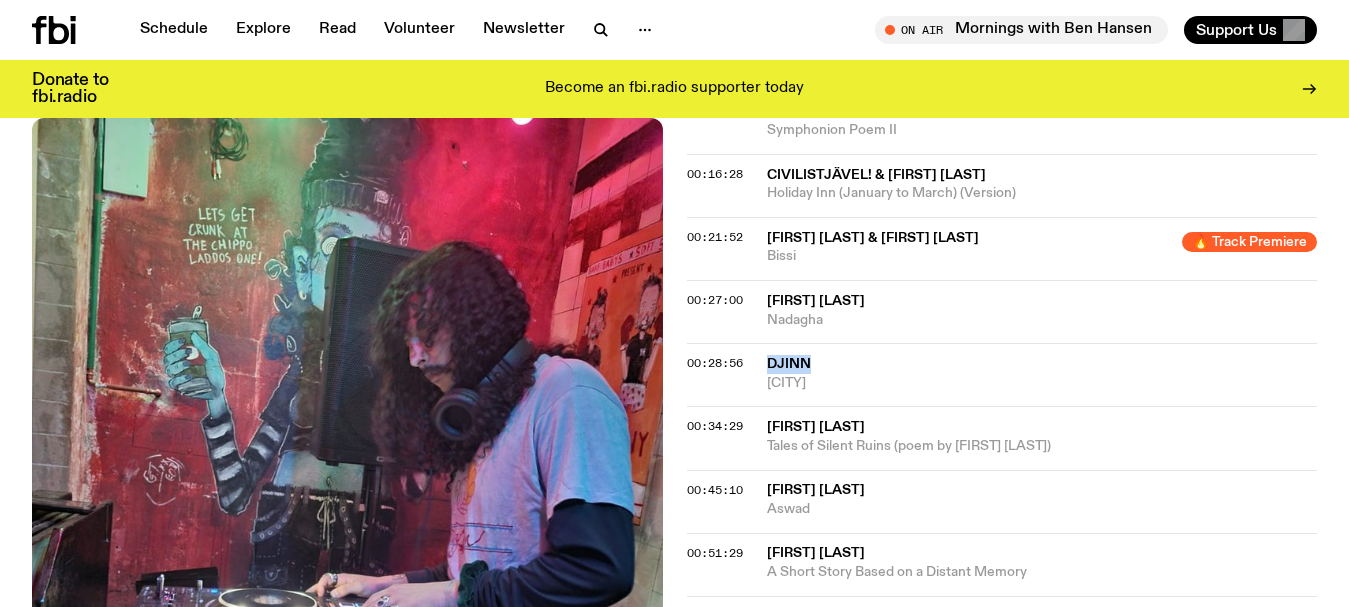 drag, startPoint x: 841, startPoint y: 319, endPoint x: 761, endPoint y: 320, distance: 80.00625 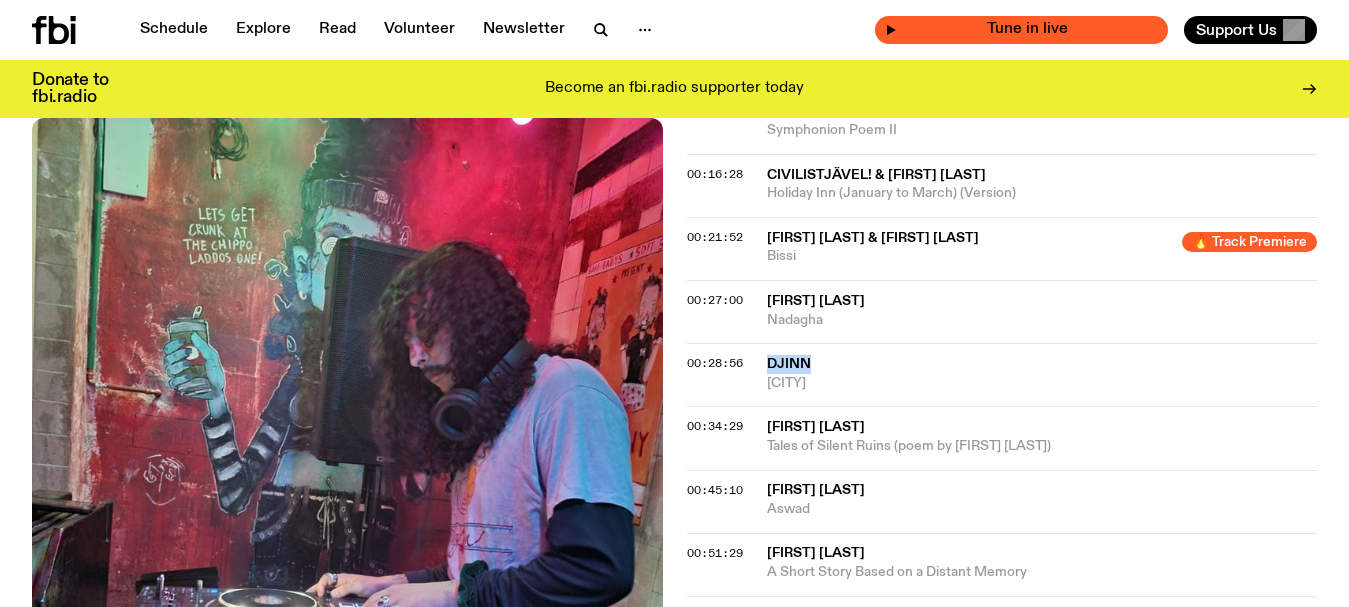 copy on "[CITY]" 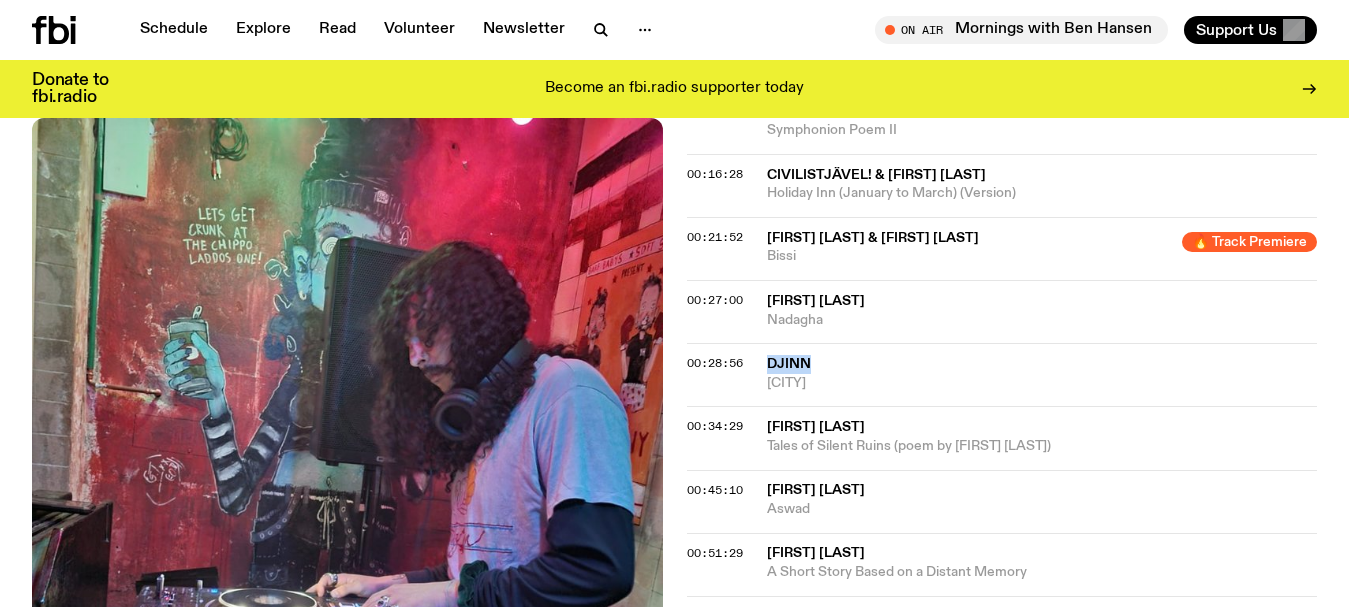 scroll, scrollTop: 995, scrollLeft: 0, axis: vertical 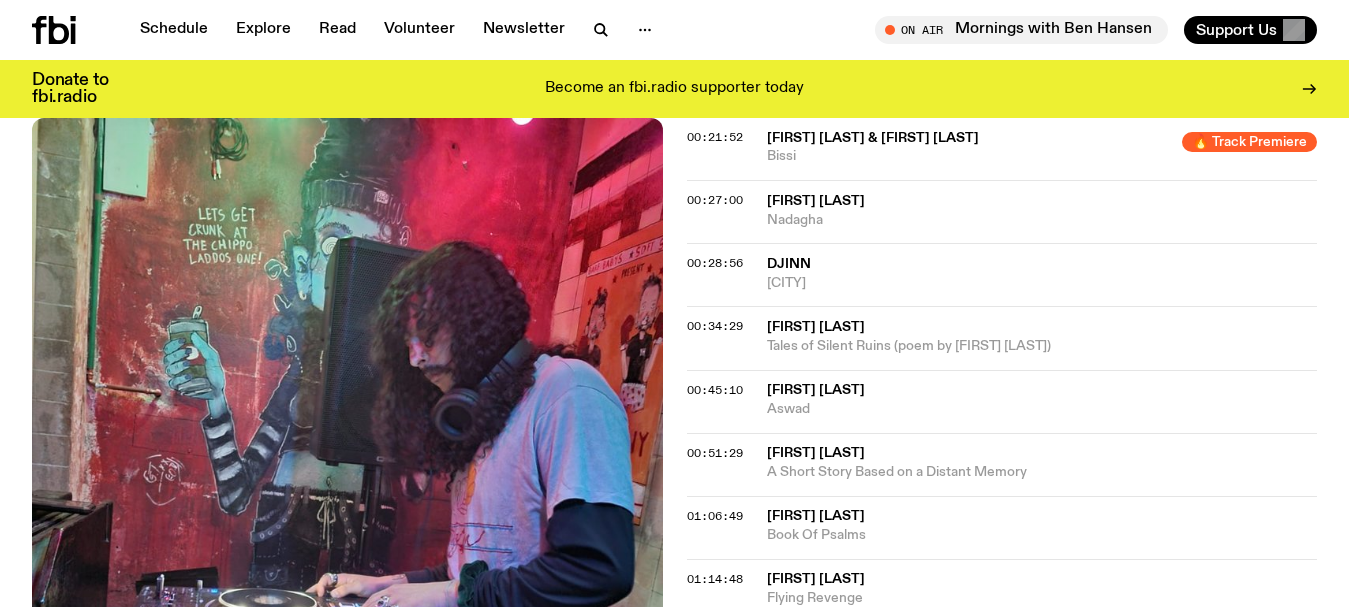 click on "Aired on 14.07.25 , 6:30pm Specialist Ambient Experimental Noise Instrumental Ambient/Experimental/Noise edition of Mosaic - All artists from the MENA/SWANA regions! Send me music - [EMAIL] Tracklist More Episodes Tracklist 00:01:45 FRKTL Rhododendron Forest Rescue 00:08:31 [FIRST] [LAST] Symphonion Poem II 00:16:28 Civilistjävel! & [FIRST] [LAST] Holiday Inn (January to March) (Version) 00:21:52 [FIRST] [LAST] & [FIRST] [LAST] 🔥 Track Premiere Bissi 🔥 Track Premiere 00:27:00 [FIRST] [LAST] Nadagha 00:28:56 DJINN [CITY] 00:34:29 [FIRST] [LAST] Tales of Silent Ruins (poem by [FIRST] [LAST]) 00:45:10 [FIRST] [LAST] Aswad 00:51:29 [FIRST] [LAST] A Short Story Based on a Distant Memory 01:06:49 [FIRST] [LAST] Book Of Psalms 01:14:48 [FIRST] [LAST] Flying Revenge 01:28:00 Album Focus - Unboundable BDS Mixtape 3 01:31:12 [FIRST] [LAST] The Horizon is on Fire 01:39:33 [FIRST] [LAST] Sadhab 01:45:58 The Dwarfs of East Agouza Broken Apple 01:54:30 Ghadr - غدر [FIRST] [LAST], [FIRST] [LAST], [FIRST] [LAST] Al-Moulatham" 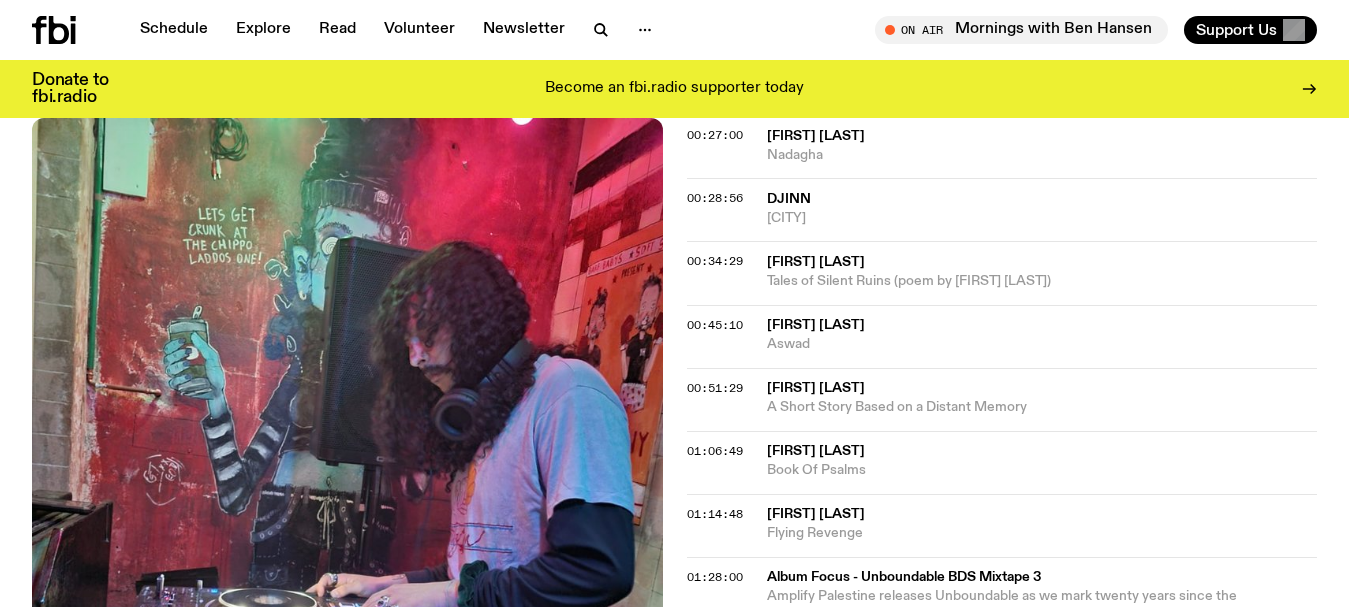 scroll, scrollTop: 1095, scrollLeft: 0, axis: vertical 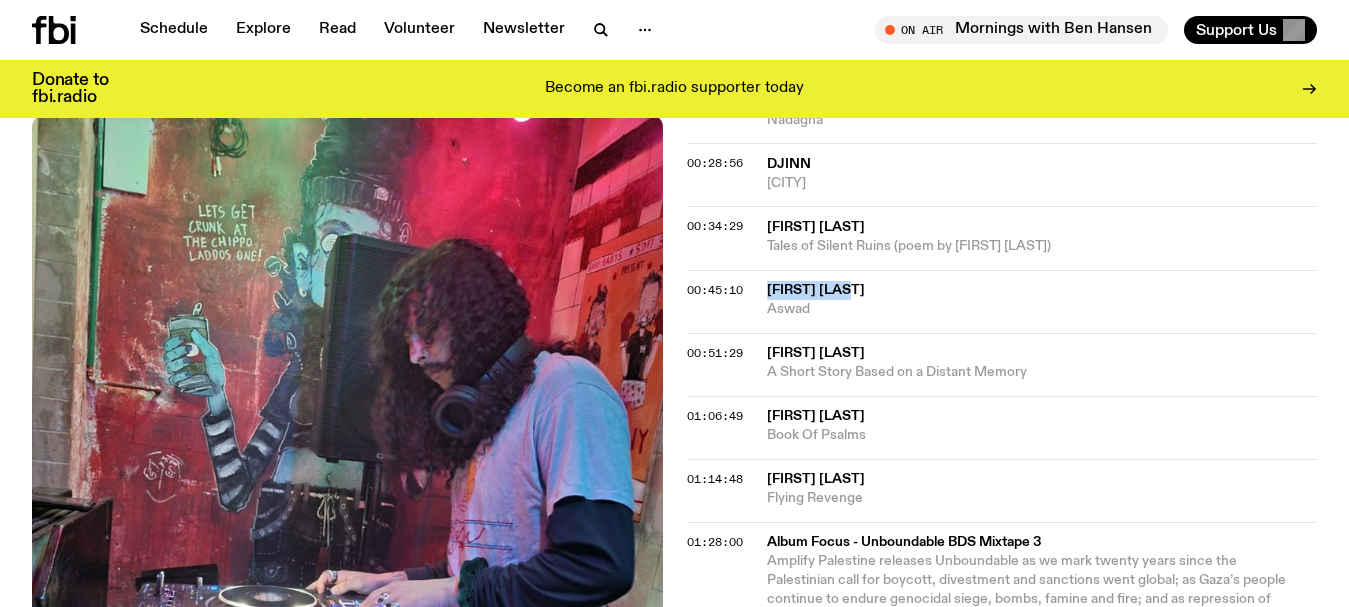 drag, startPoint x: 880, startPoint y: 247, endPoint x: 764, endPoint y: 241, distance: 116.15507 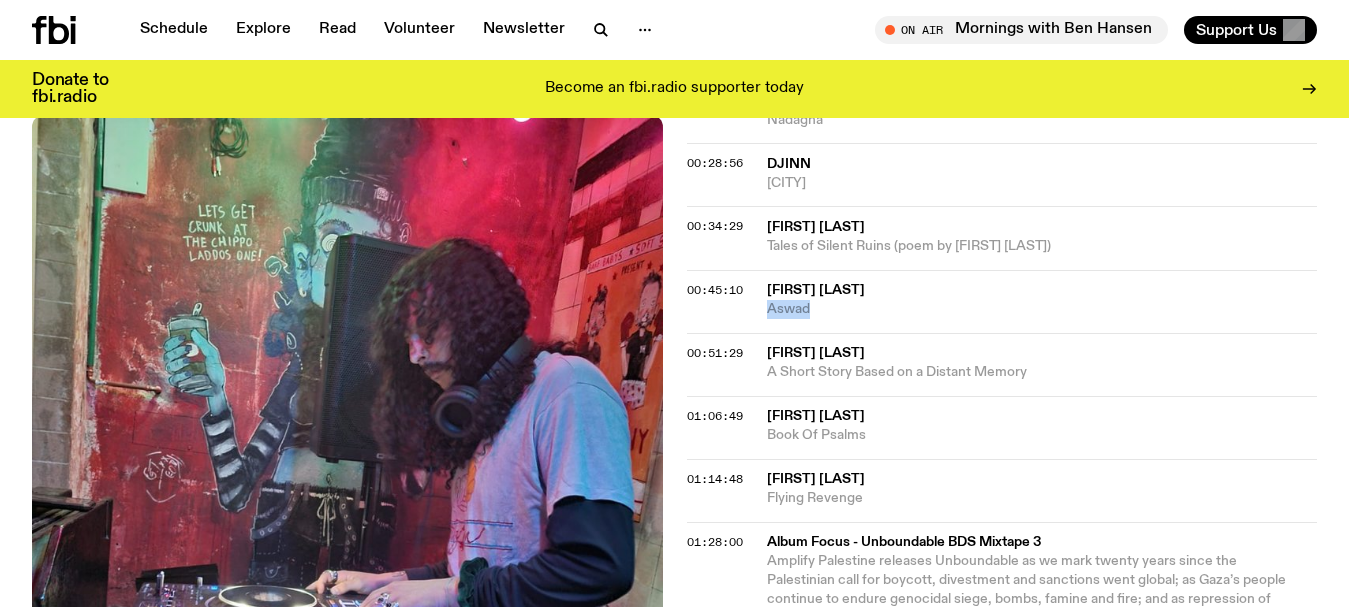 drag, startPoint x: 837, startPoint y: 272, endPoint x: 752, endPoint y: 269, distance: 85.052925 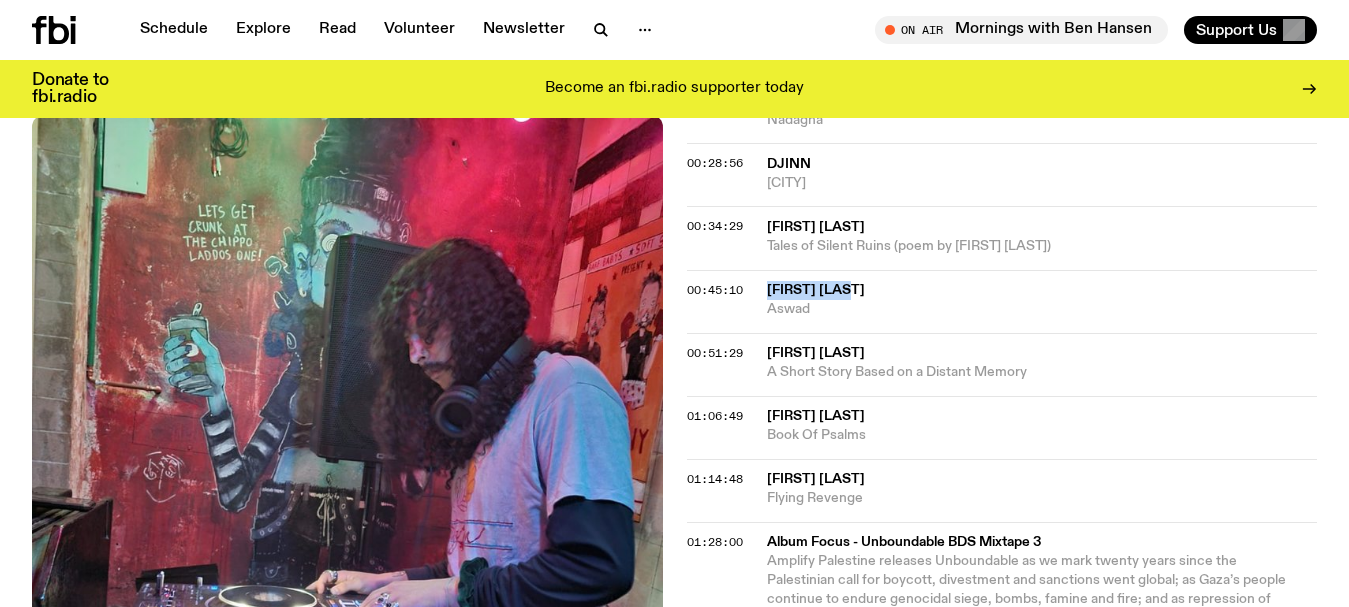 drag, startPoint x: 885, startPoint y: 242, endPoint x: 758, endPoint y: 240, distance: 127.01575 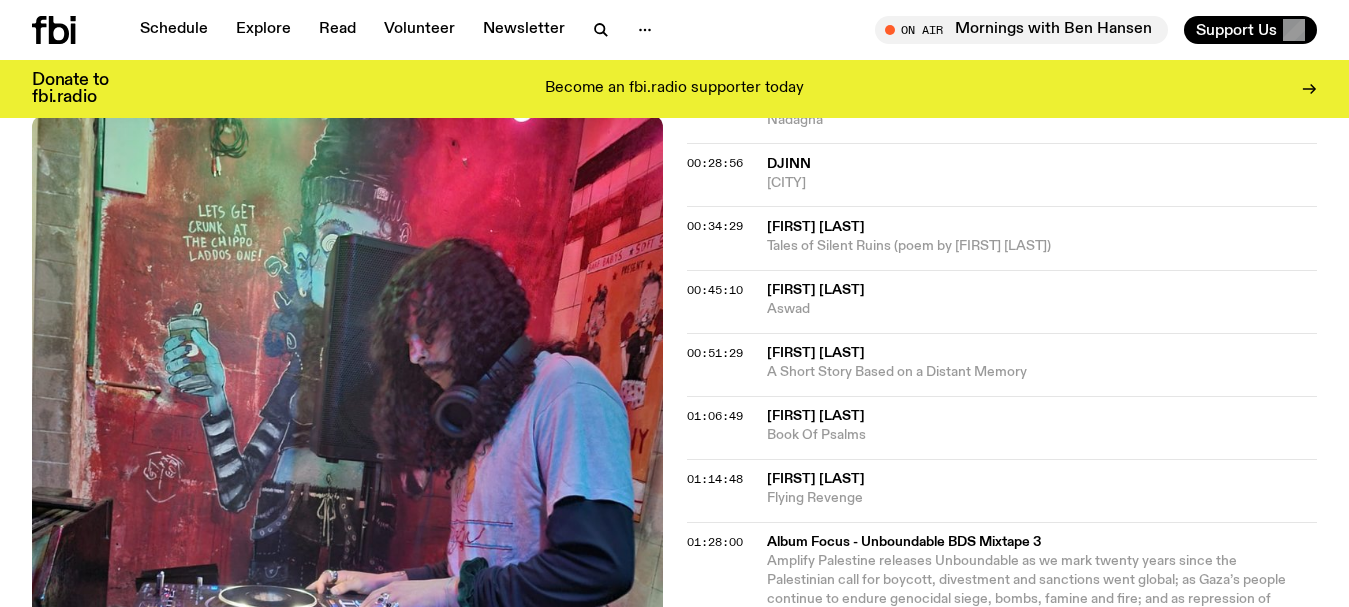 click on "Aired on 14.07.25 , 6:30pm Specialist Ambient Experimental Noise Instrumental Ambient/Experimental/Noise edition of Mosaic - All artists from the MENA/SWANA regions! Send me music - [EMAIL] Tracklist More Episodes Tracklist 00:01:45 FRKTL Rhododendron Forest Rescue 00:08:31 [FIRST] [LAST] Symphonion Poem II 00:16:28 Civilistjävel! & [FIRST] [LAST] Holiday Inn (January to March) (Version) 00:21:52 [FIRST] [LAST] & [FIRST] [LAST] 🔥 Track Premiere Bissi 🔥 Track Premiere 00:27:00 [FIRST] [LAST] Nadagha 00:28:56 DJINN [CITY] 00:34:29 [FIRST] [LAST] Tales of Silent Ruins (poem by [FIRST] [LAST]) 00:45:10 [FIRST] [LAST] Aswad 00:51:29 [FIRST] [LAST] A Short Story Based on a Distant Memory 01:06:49 [FIRST] [LAST] Book Of Psalms 01:14:48 [FIRST] [LAST] Flying Revenge 01:28:00 Album Focus - Unboundable BDS Mixtape 3 01:31:12 [FIRST] [LAST] The Horizon is on Fire 01:39:33 [FIRST] [LAST] Sadhab 01:45:58 The Dwarfs of East Agouza Broken Apple 01:54:30 Ghadr - غدر [FIRST] [LAST], [FIRST] [LAST], [FIRST] [LAST] Al-Moulatham" 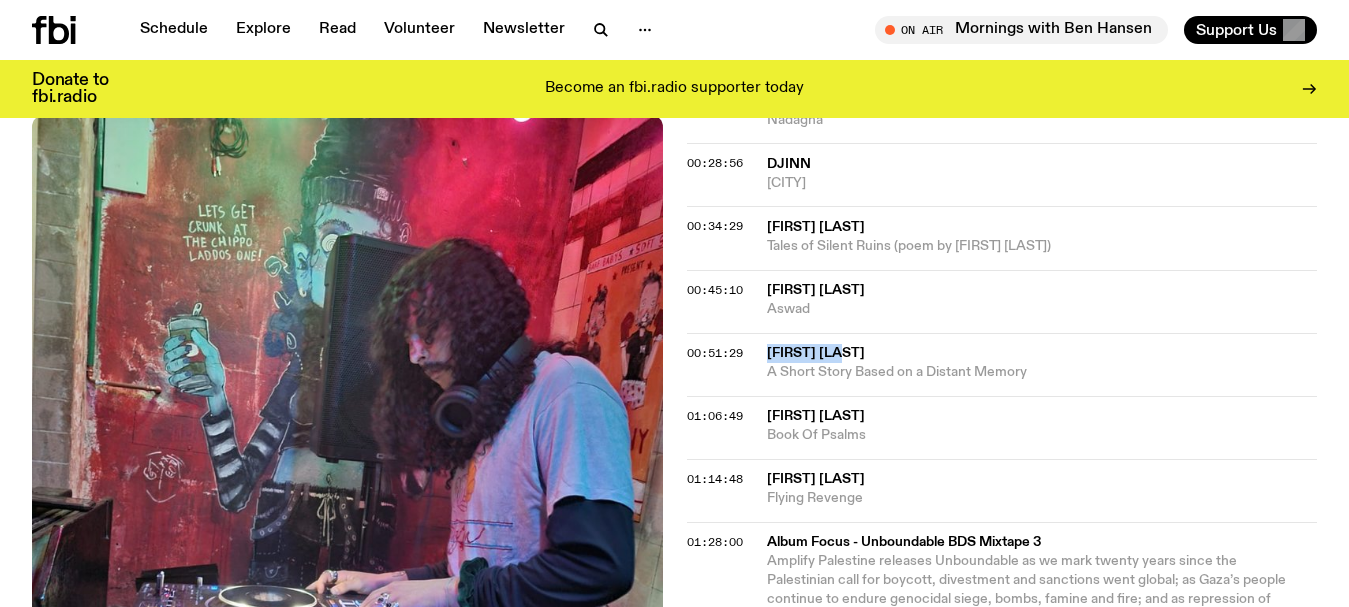 drag, startPoint x: 900, startPoint y: 311, endPoint x: 761, endPoint y: 307, distance: 139.05754 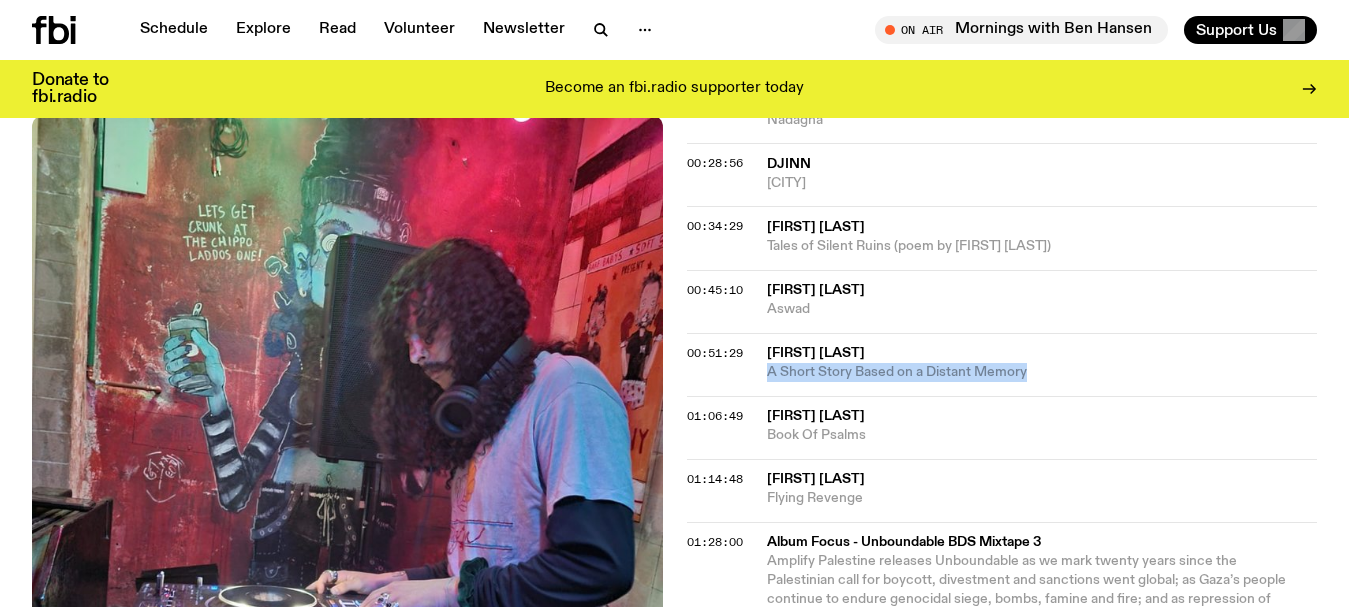 drag, startPoint x: 1037, startPoint y: 328, endPoint x: 764, endPoint y: 326, distance: 273.00732 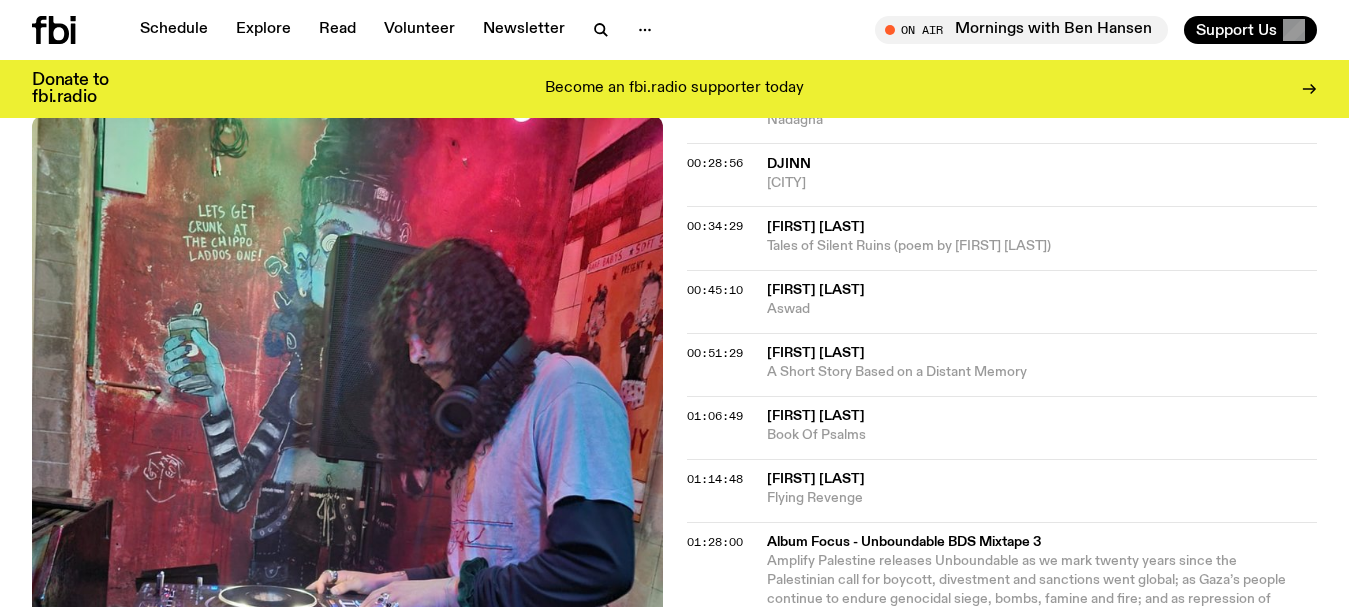 click on "Aired on 14.07.25 , 6:30pm Specialist Ambient Experimental Noise Instrumental Ambient/Experimental/Noise edition of Mosaic - All artists from the MENA/SWANA regions! Send me music - [EMAIL] Tracklist More Episodes Tracklist 00:01:45 FRKTL Rhododendron Forest Rescue 00:08:31 [FIRST] [LAST] Symphonion Poem II 00:16:28 Civilistjävel! & [FIRST] [LAST] Holiday Inn (January to March) (Version) 00:21:52 [FIRST] [LAST] & [FIRST] [LAST] 🔥 Track Premiere Bissi 🔥 Track Premiere 00:27:00 [FIRST] [LAST] Nadagha 00:28:56 DJINN [CITY] 00:34:29 [FIRST] [LAST] Tales of Silent Ruins (poem by [FIRST] [LAST]) 00:45:10 [FIRST] [LAST] Aswad 00:51:29 [FIRST] [LAST] A Short Story Based on a Distant Memory 01:06:49 [FIRST] [LAST] Book Of Psalms 01:14:48 [FIRST] [LAST] Flying Revenge 01:28:00 Album Focus - Unboundable BDS Mixtape 3 01:31:12 [FIRST] [LAST] The Horizon is on Fire 01:39:33 [FIRST] [LAST] Sadhab 01:45:58 The Dwarfs of East Agouza Broken Apple 01:54:30 Ghadr - غدر [FIRST] [LAST], [FIRST] [LAST], [FIRST] [LAST] Al-Moulatham" 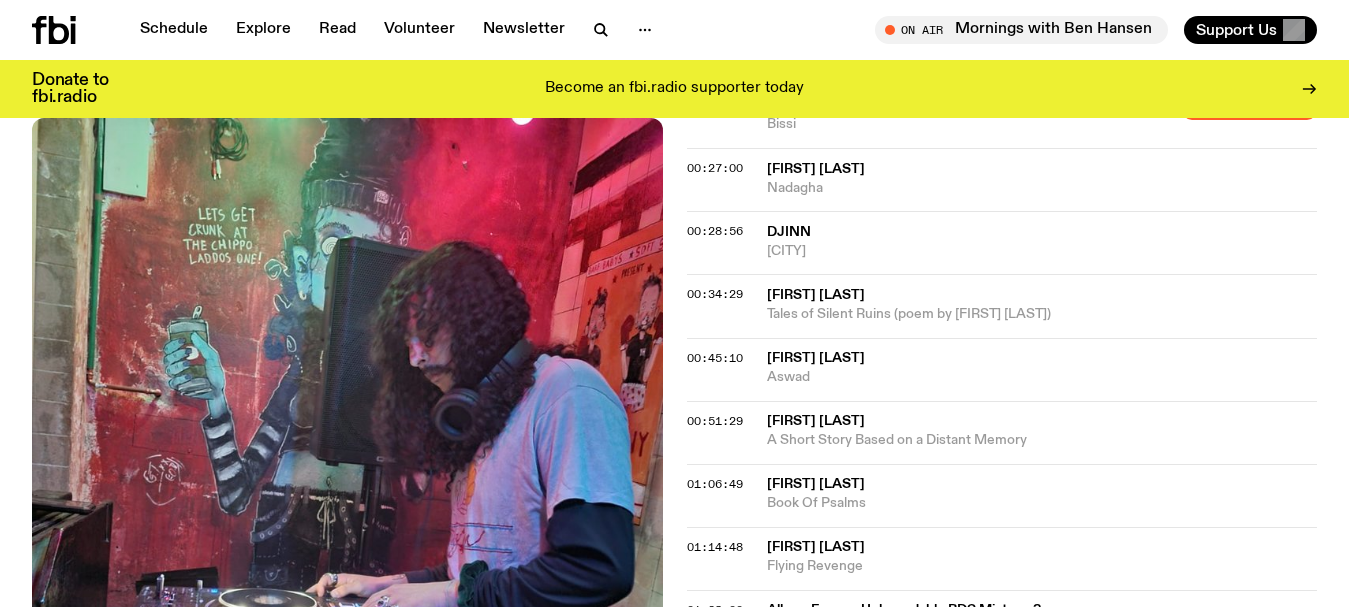 scroll, scrollTop: 995, scrollLeft: 0, axis: vertical 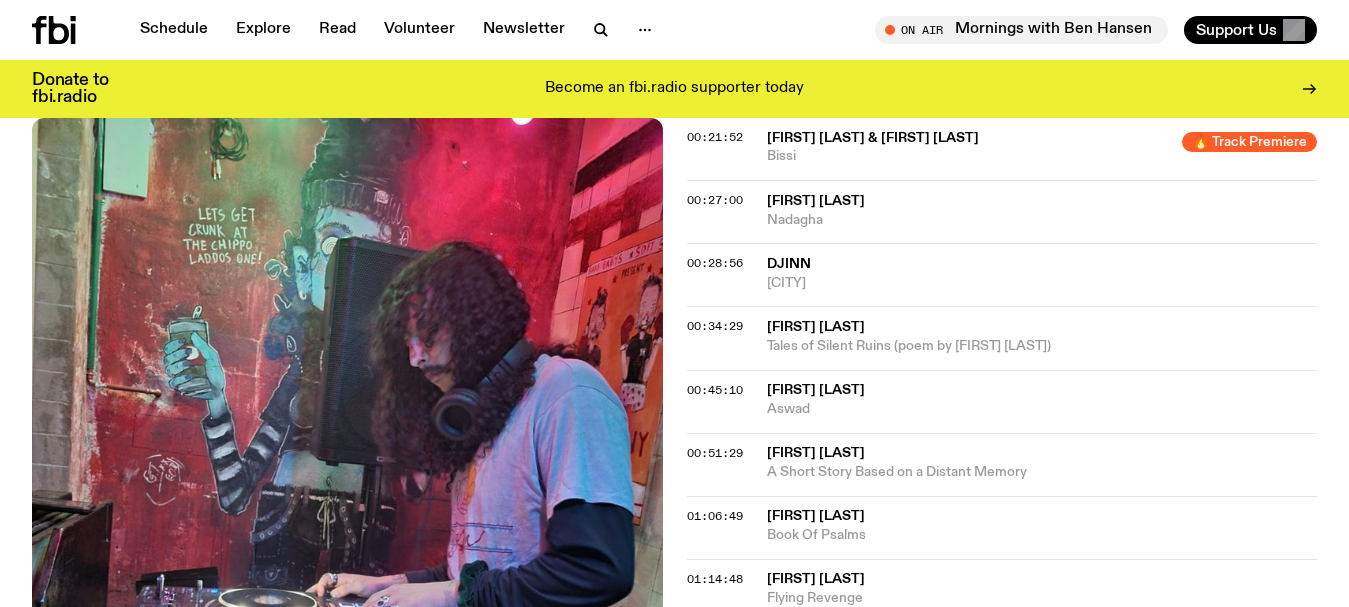 click on "Aired on 14.07.25 , 6:30pm Specialist Ambient Experimental Noise Instrumental Ambient/Experimental/Noise edition of Mosaic - All artists from the MENA/SWANA regions! Send me music - [EMAIL] Tracklist More Episodes Tracklist 00:01:45 FRKTL Rhododendron Forest Rescue 00:08:31 [FIRST] [LAST] Symphonion Poem II 00:16:28 Civilistjävel! & [FIRST] [LAST] Holiday Inn (January to March) (Version) 00:21:52 [FIRST] [LAST] & [FIRST] [LAST] 🔥 Track Premiere Bissi 🔥 Track Premiere 00:27:00 [FIRST] [LAST] Nadagha 00:28:56 DJINN [CITY] 00:34:29 [FIRST] [LAST] Tales of Silent Ruins (poem by [FIRST] [LAST]) 00:45:10 [FIRST] [LAST] Aswad 00:51:29 [FIRST] [LAST] A Short Story Based on a Distant Memory 01:06:49 [FIRST] [LAST] Book Of Psalms 01:14:48 [FIRST] [LAST] Flying Revenge 01:28:00 Album Focus - Unboundable BDS Mixtape 3 01:31:12 [FIRST] [LAST] The Horizon is on Fire 01:39:33 [FIRST] [LAST] Sadhab 01:45:58 The Dwarfs of East Agouza Broken Apple 01:54:30 Ghadr - غدر [FIRST] [LAST], [FIRST] [LAST], [FIRST] [LAST] Al-Moulatham" 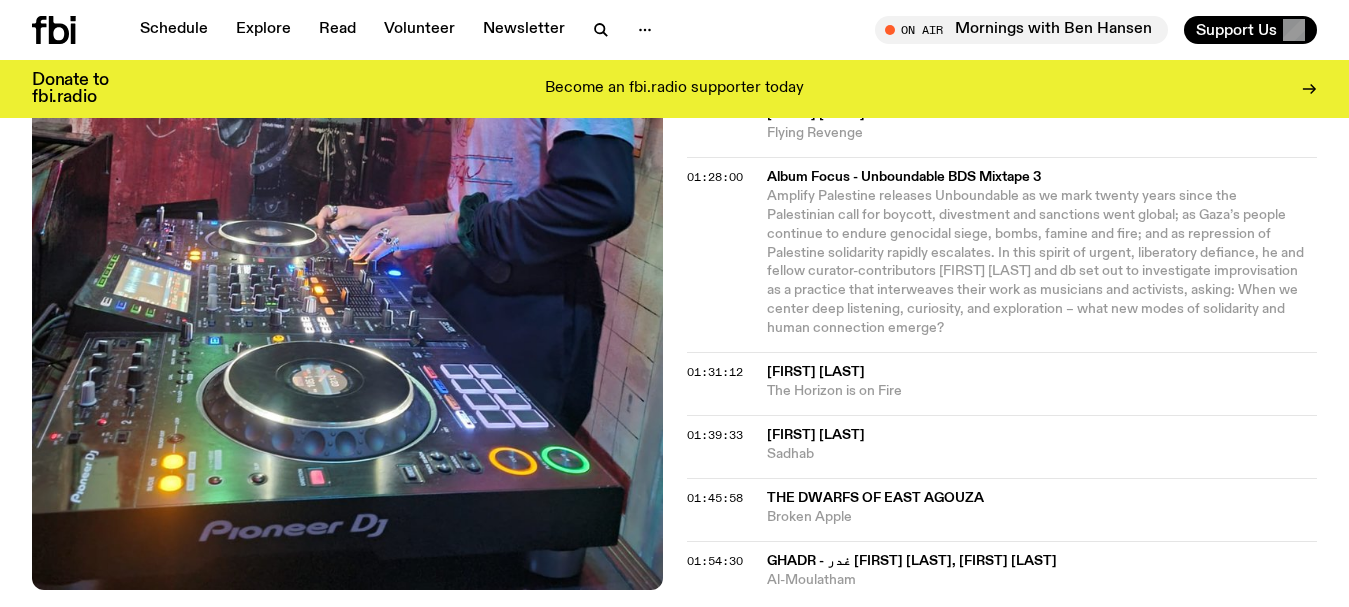 scroll, scrollTop: 1495, scrollLeft: 0, axis: vertical 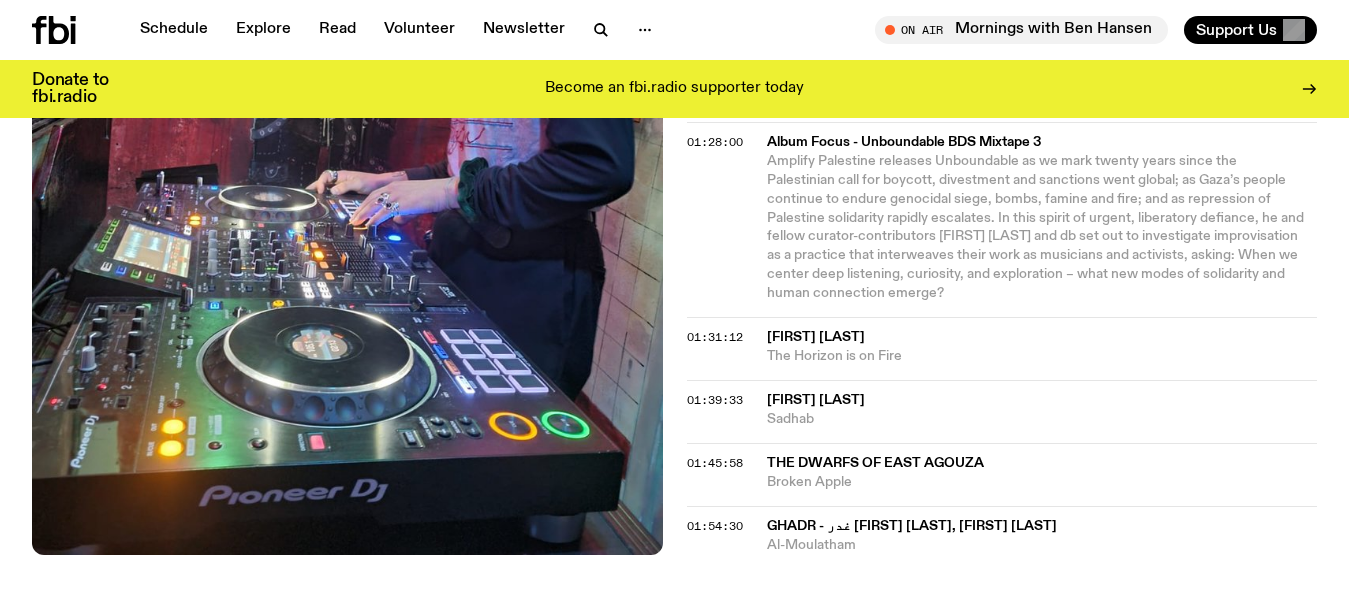 drag, startPoint x: 936, startPoint y: 357, endPoint x: 771, endPoint y: 354, distance: 165.02727 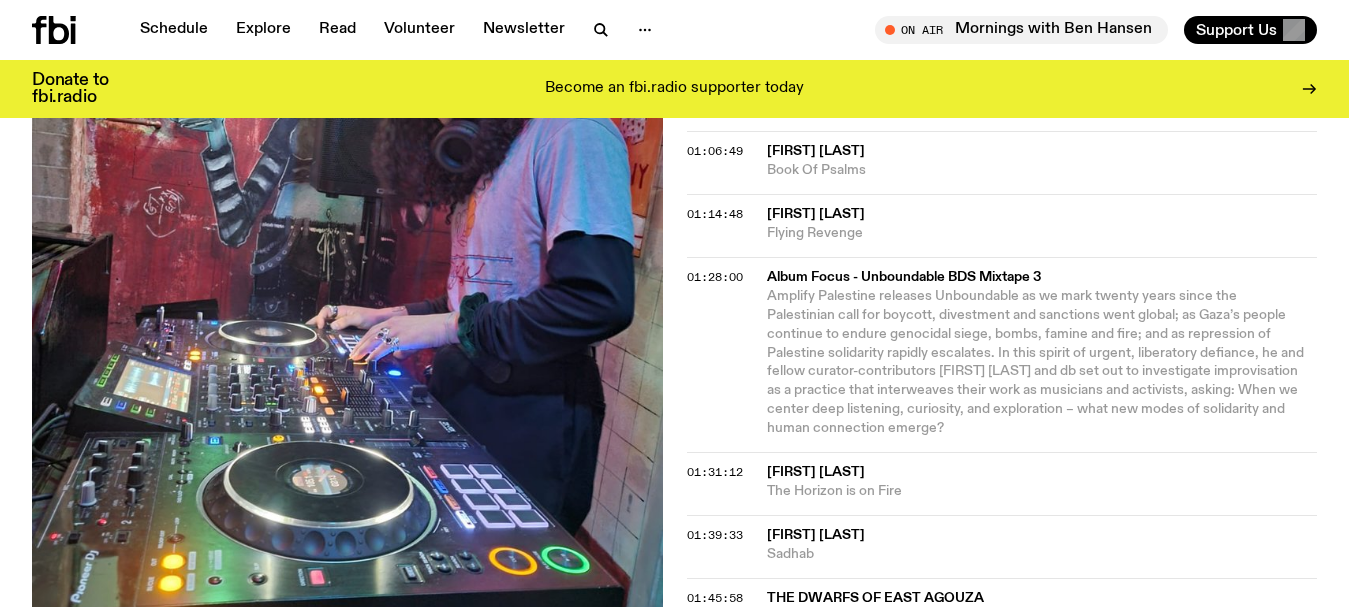 scroll, scrollTop: 1395, scrollLeft: 0, axis: vertical 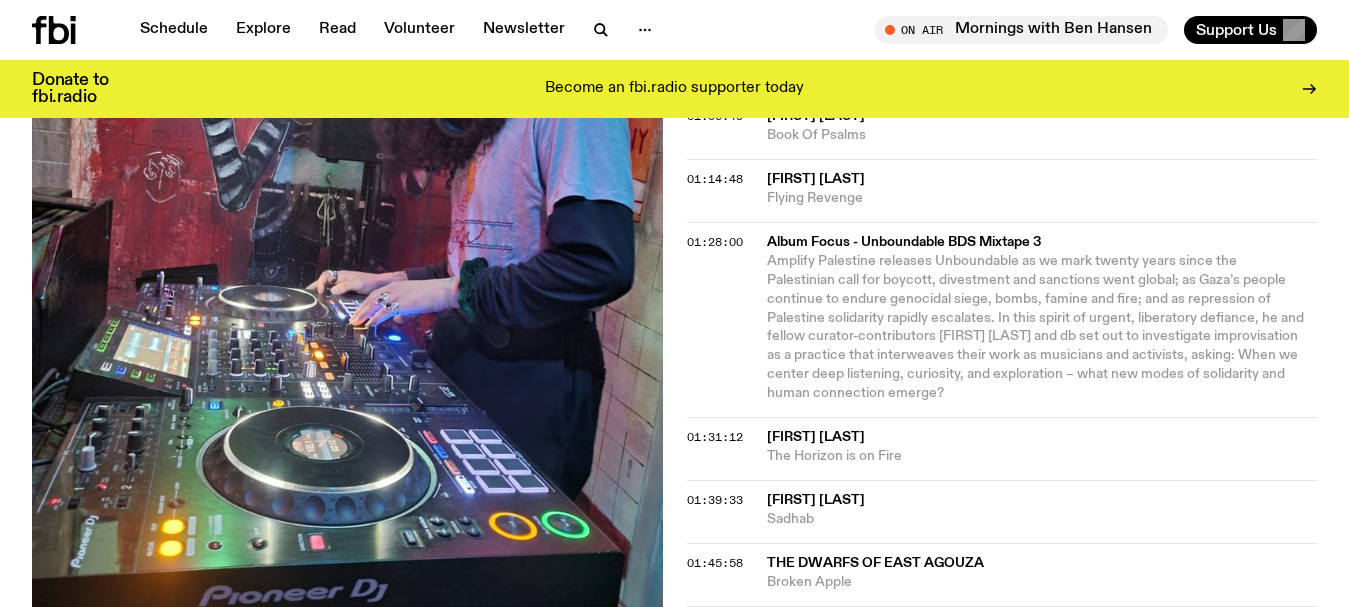 click on "Aired on 14.07.25 , 6:30pm Specialist Ambient Experimental Noise Instrumental Ambient/Experimental/Noise edition of Mosaic - All artists from the MENA/SWANA regions! Send me music - [EMAIL] Tracklist More Episodes Tracklist 00:01:45 FRKTL Rhododendron Forest Rescue 00:08:31 [FIRST] [LAST] Symphonion Poem II 00:16:28 Civilistjävel! & [FIRST] [LAST] Holiday Inn (January to March) (Version) 00:21:52 [FIRST] [LAST] & [FIRST] [LAST] 🔥 Track Premiere Bissi 🔥 Track Premiere 00:27:00 [FIRST] [LAST] Nadagha 00:28:56 DJINN [CITY] 00:34:29 [FIRST] [LAST] Tales of Silent Ruins (poem by [FIRST] [LAST]) 00:45:10 [FIRST] [LAST] Aswad 00:51:29 [FIRST] [LAST] A Short Story Based on a Distant Memory 01:06:49 [FIRST] [LAST] Book Of Psalms 01:14:48 [FIRST] [LAST] Flying Revenge 01:28:00 Album Focus - Unboundable BDS Mixtape 3 01:31:12 [FIRST] [LAST] The Horizon is on Fire 01:39:33 [FIRST] [LAST] Sadhab 01:45:58 The Dwarfs of East Agouza Broken Apple 01:54:30 Ghadr - غدر [FIRST] [LAST], [FIRST] [LAST], [FIRST] [LAST] Al-Moulatham" 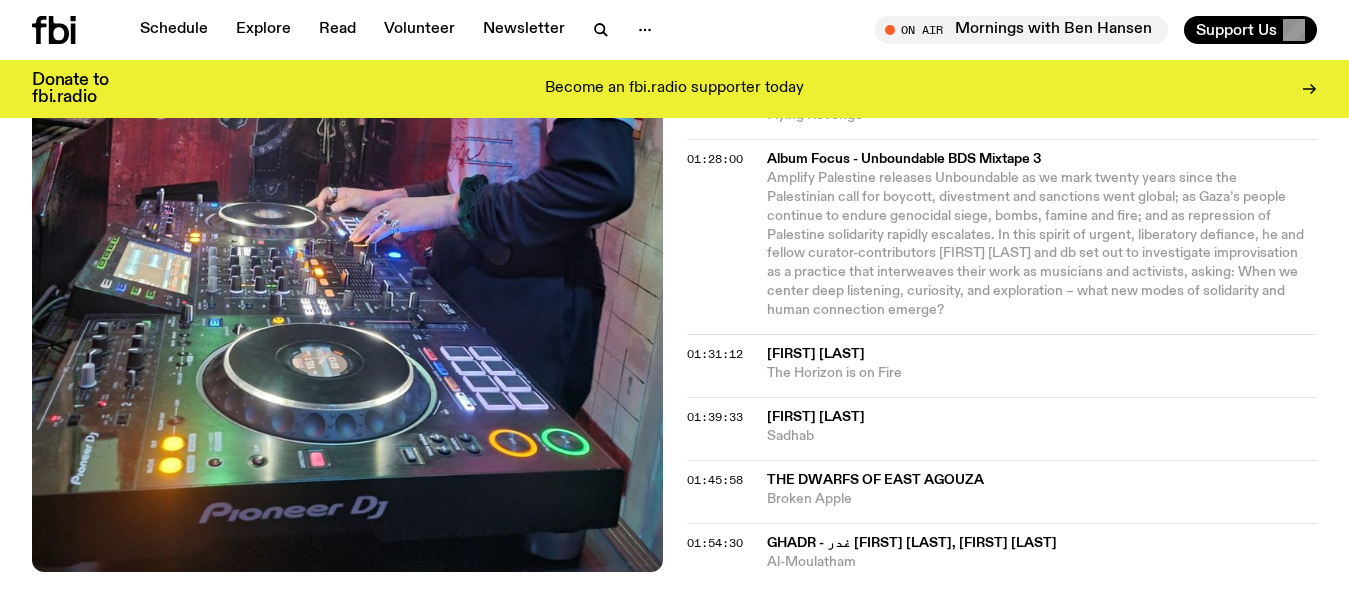 scroll, scrollTop: 1495, scrollLeft: 0, axis: vertical 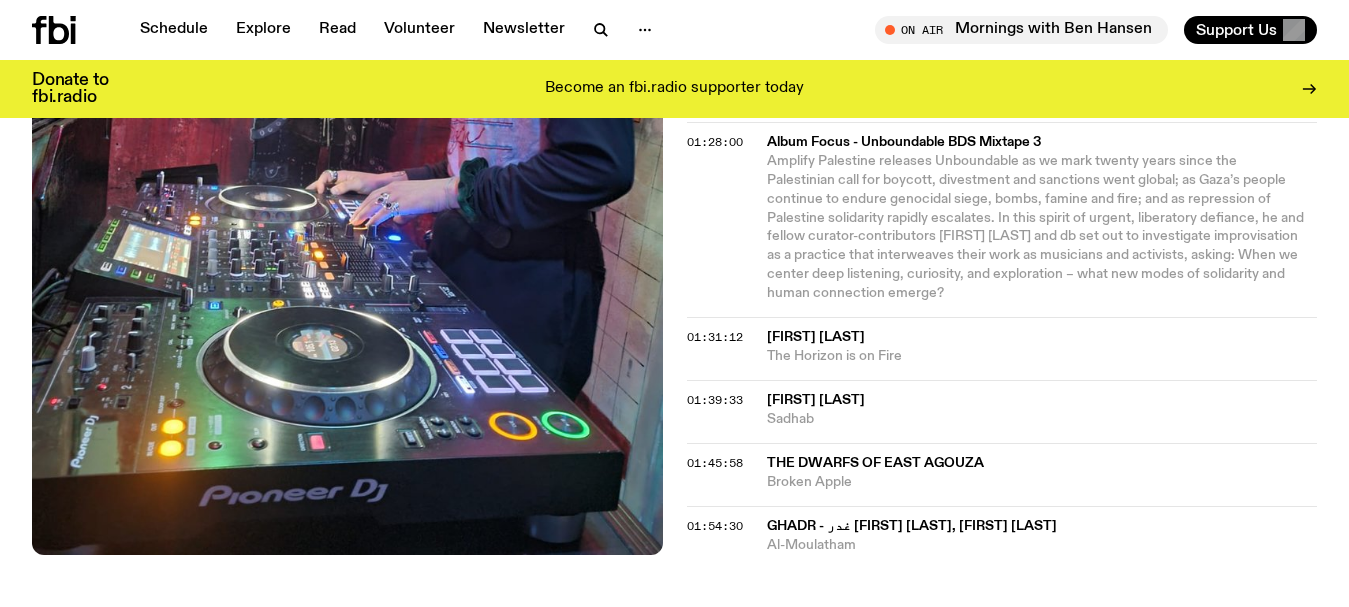 click on "Aired on 14.07.25 , 6:30pm Specialist Ambient Experimental Noise Instrumental Ambient/Experimental/Noise edition of Mosaic - All artists from the MENA/SWANA regions! Send me music - [EMAIL] Tracklist More Episodes Tracklist 00:01:45 FRKTL Rhododendron Forest Rescue 00:08:31 [FIRST] [LAST] Symphonion Poem II 00:16:28 Civilistjävel! & [FIRST] [LAST] Holiday Inn (January to March) (Version) 00:21:52 [FIRST] [LAST] & [FIRST] [LAST] 🔥 Track Premiere Bissi 🔥 Track Premiere 00:27:00 [FIRST] [LAST] Nadagha 00:28:56 DJINN [CITY] 00:34:29 [FIRST] [LAST] Tales of Silent Ruins (poem by [FIRST] [LAST]) 00:45:10 [FIRST] [LAST] Aswad 00:51:29 [FIRST] [LAST] A Short Story Based on a Distant Memory 01:06:49 [FIRST] [LAST] Book Of Psalms 01:14:48 [FIRST] [LAST] Flying Revenge 01:28:00 Album Focus - Unboundable BDS Mixtape 3 01:31:12 [FIRST] [LAST] The Horizon is on Fire 01:39:33 [FIRST] [LAST] Sadhab 01:45:58 The Dwarfs of East Agouza Broken Apple 01:54:30 Ghadr - غدر [FIRST] [LAST], [FIRST] [LAST], [FIRST] [LAST] Al-Moulatham" 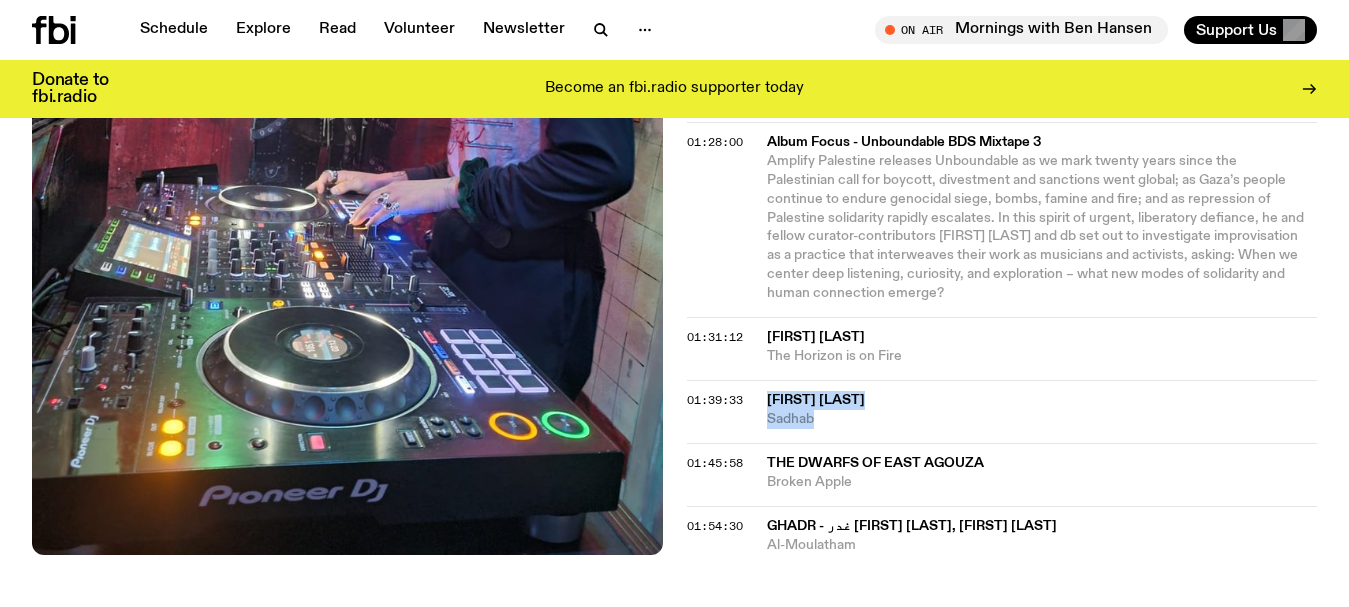 drag, startPoint x: 872, startPoint y: 382, endPoint x: 755, endPoint y: 366, distance: 118.08895 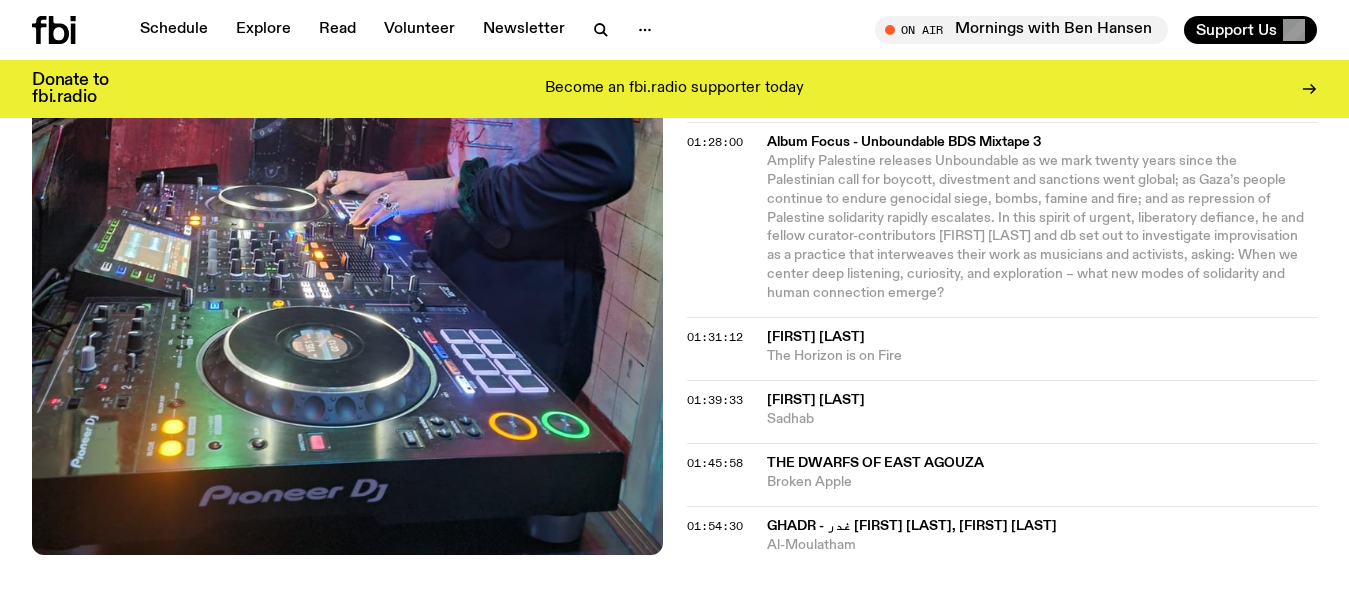 drag, startPoint x: 0, startPoint y: 275, endPoint x: 0, endPoint y: 260, distance: 15 